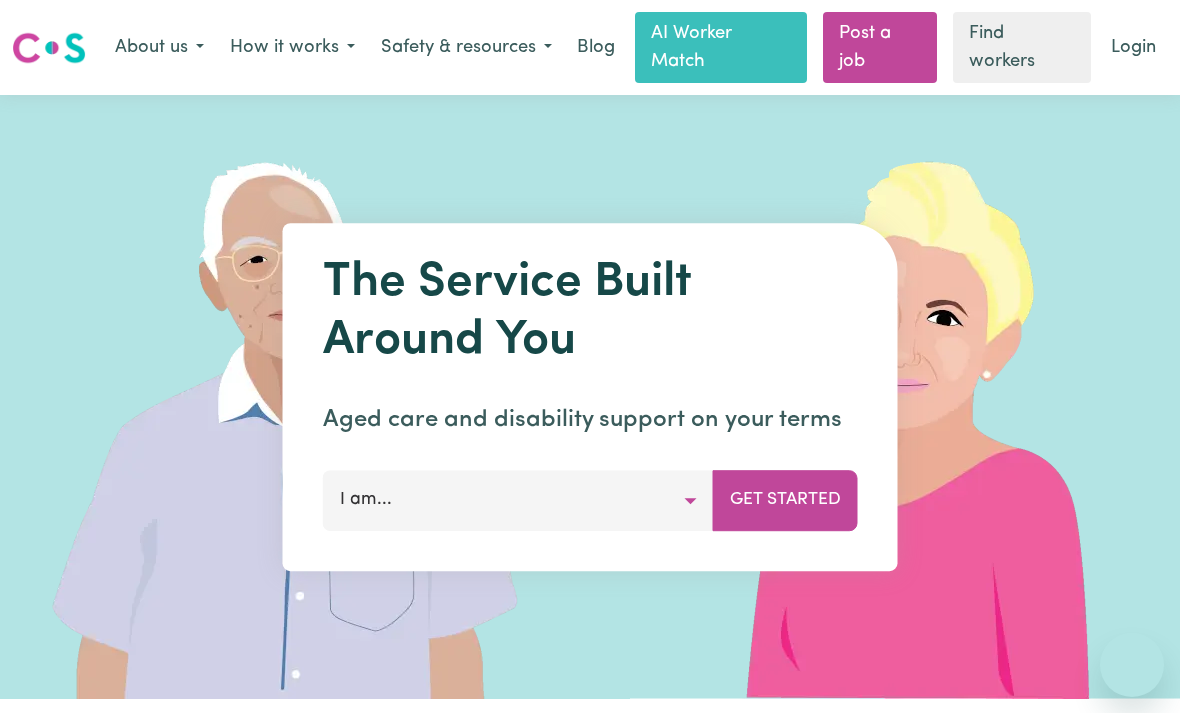 scroll, scrollTop: 0, scrollLeft: 0, axis: both 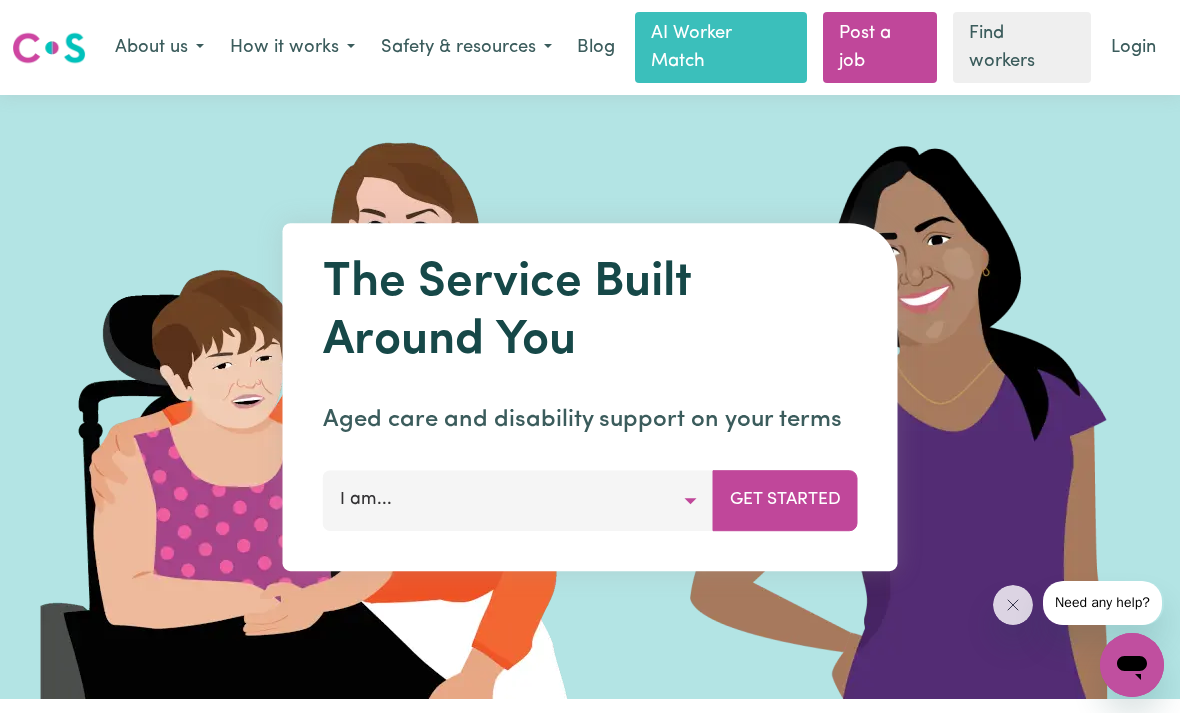 click on "AI Worker Match" at bounding box center [721, 47] 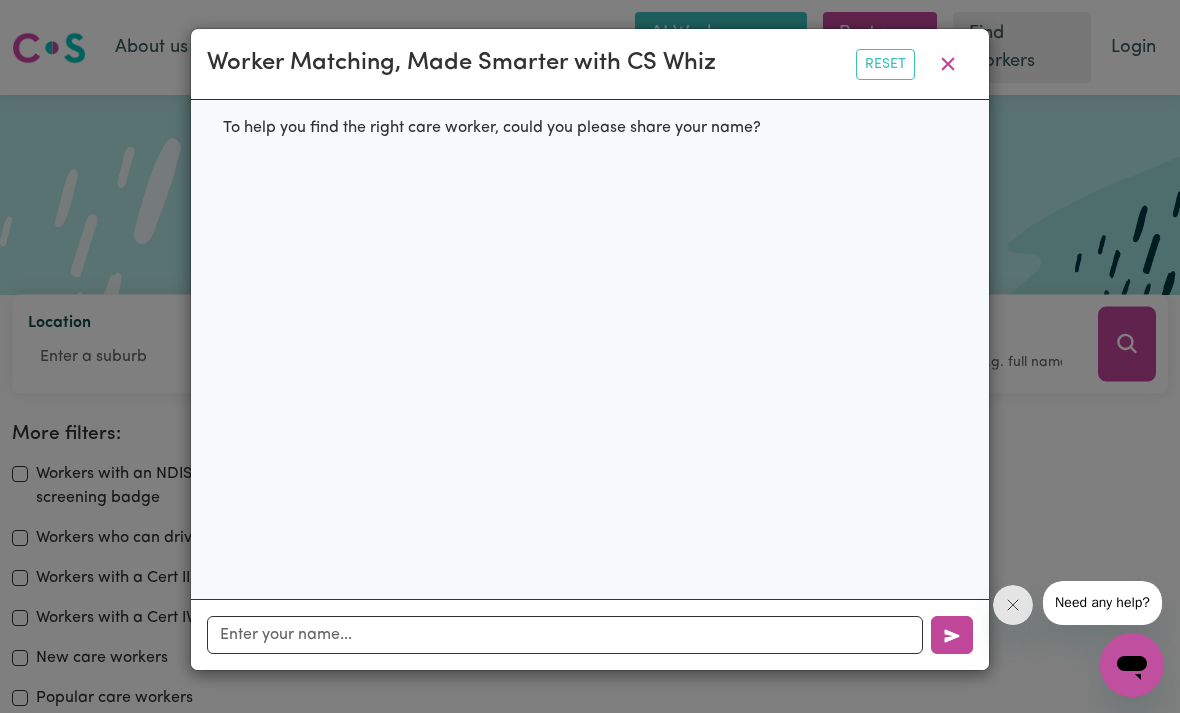 click 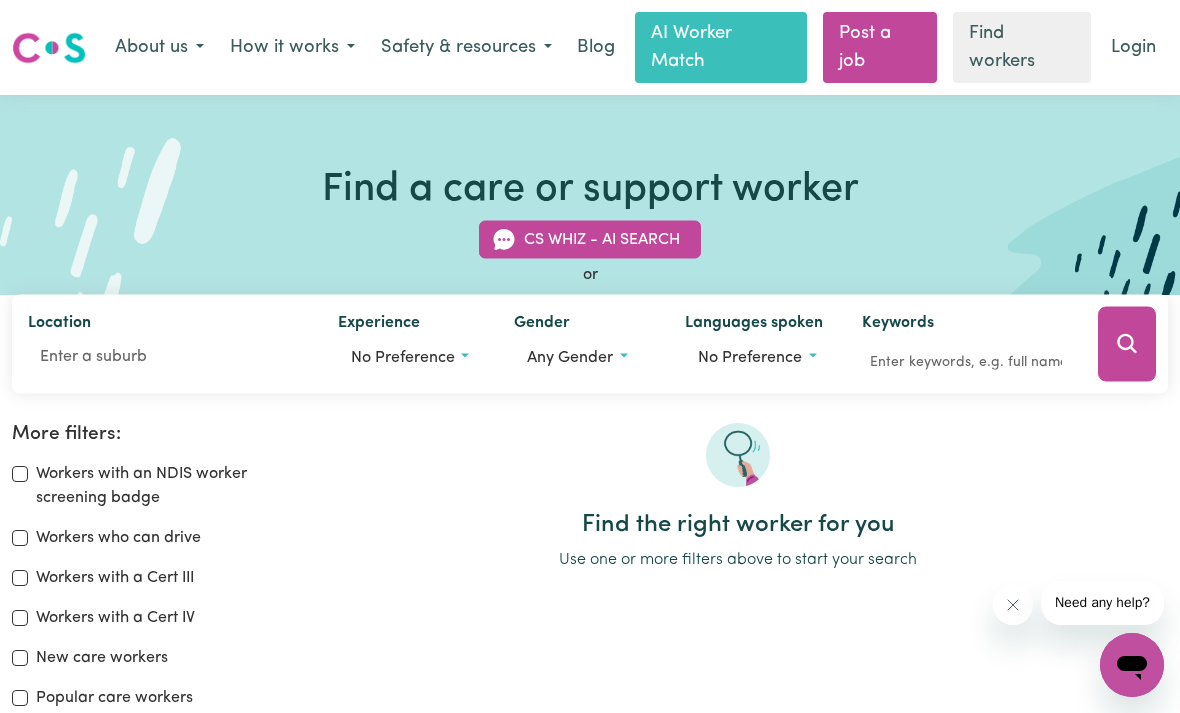 scroll, scrollTop: 13, scrollLeft: 0, axis: vertical 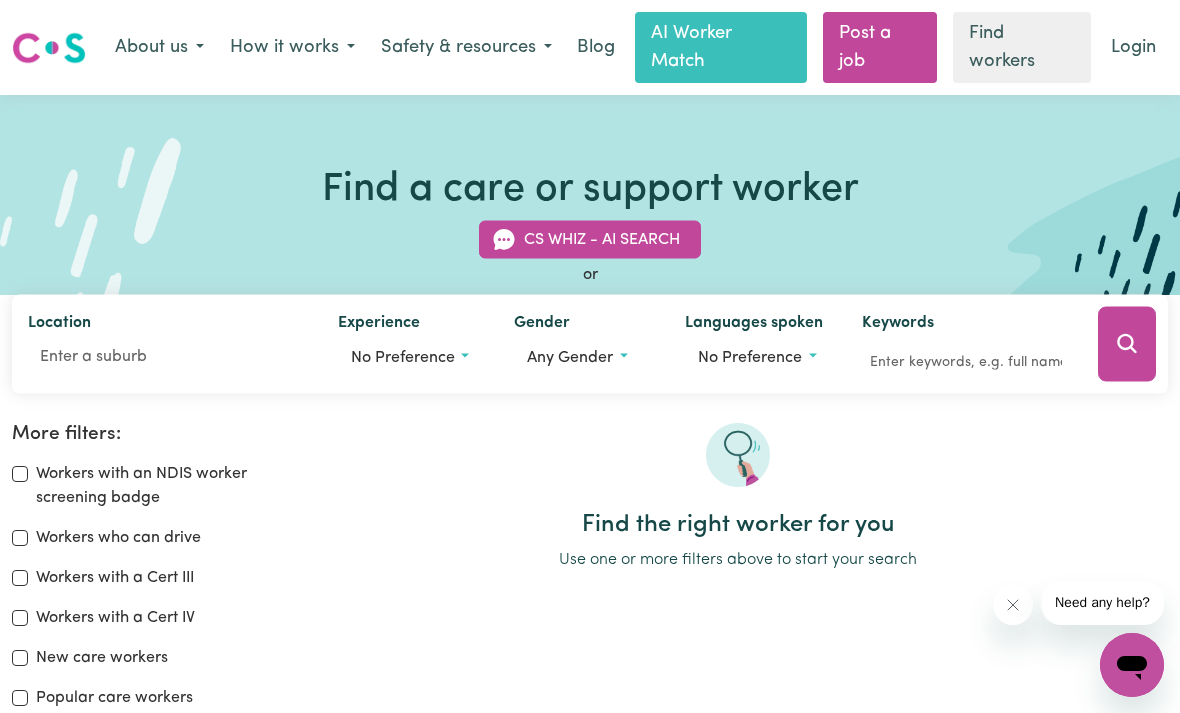 click at bounding box center [49, 48] 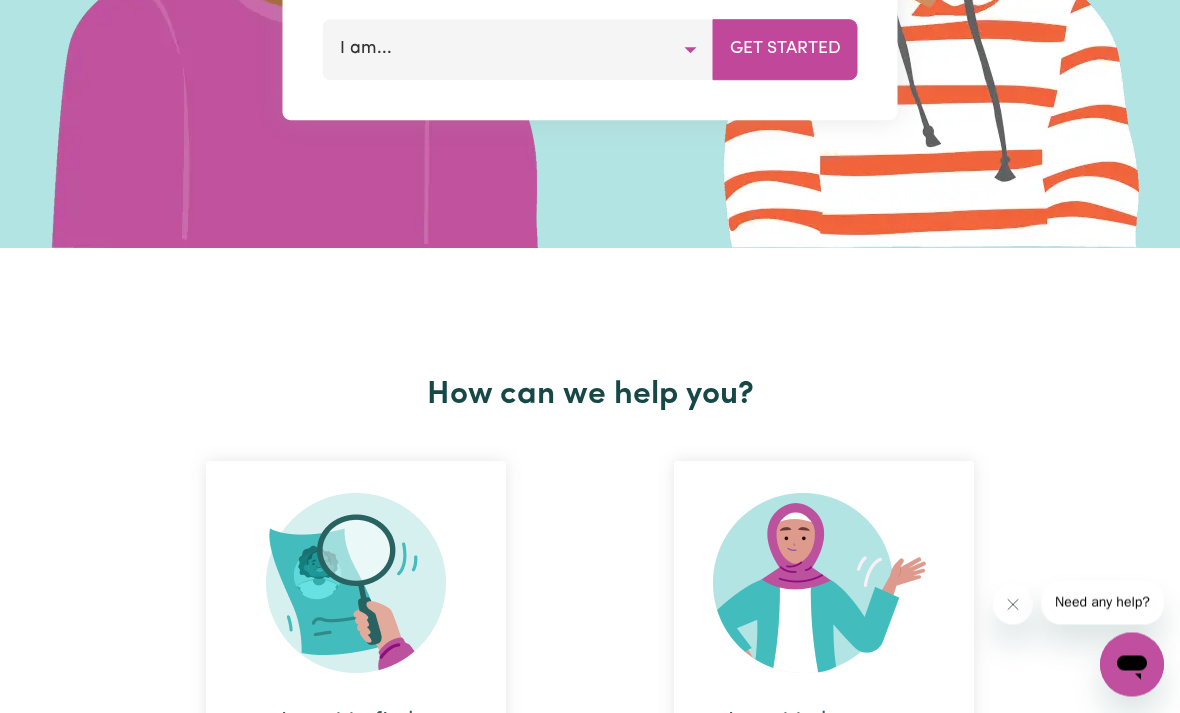 scroll, scrollTop: 0, scrollLeft: 0, axis: both 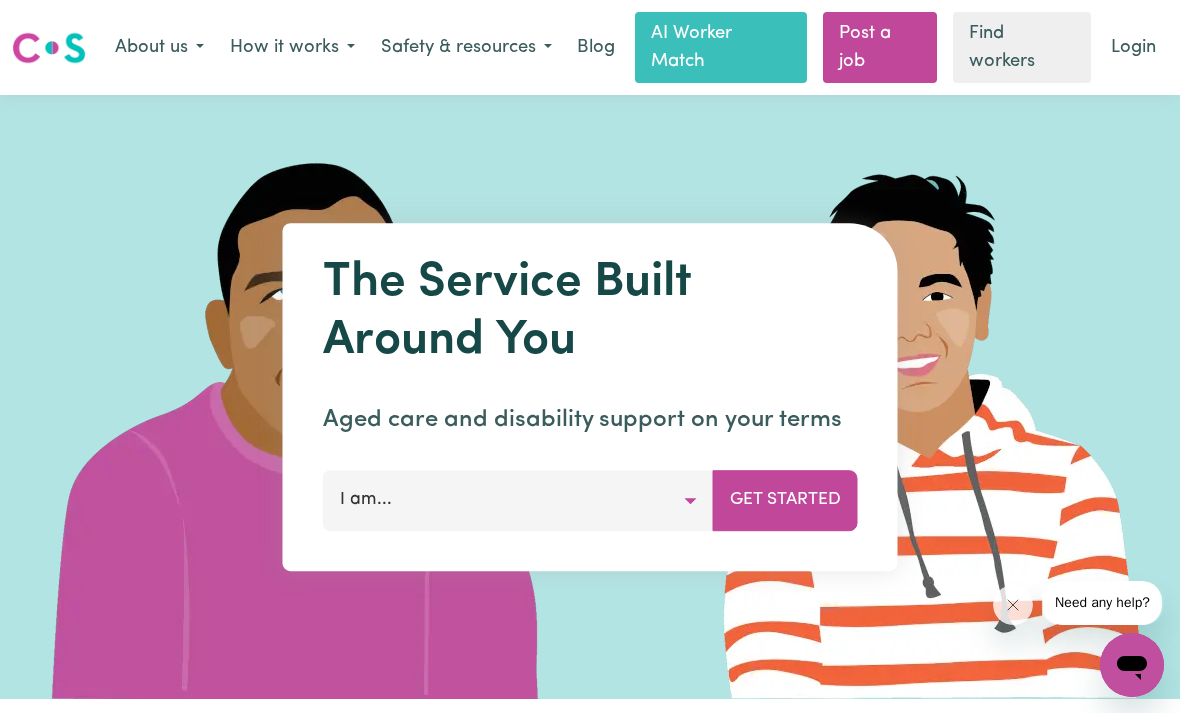click on "Login" at bounding box center (1133, 48) 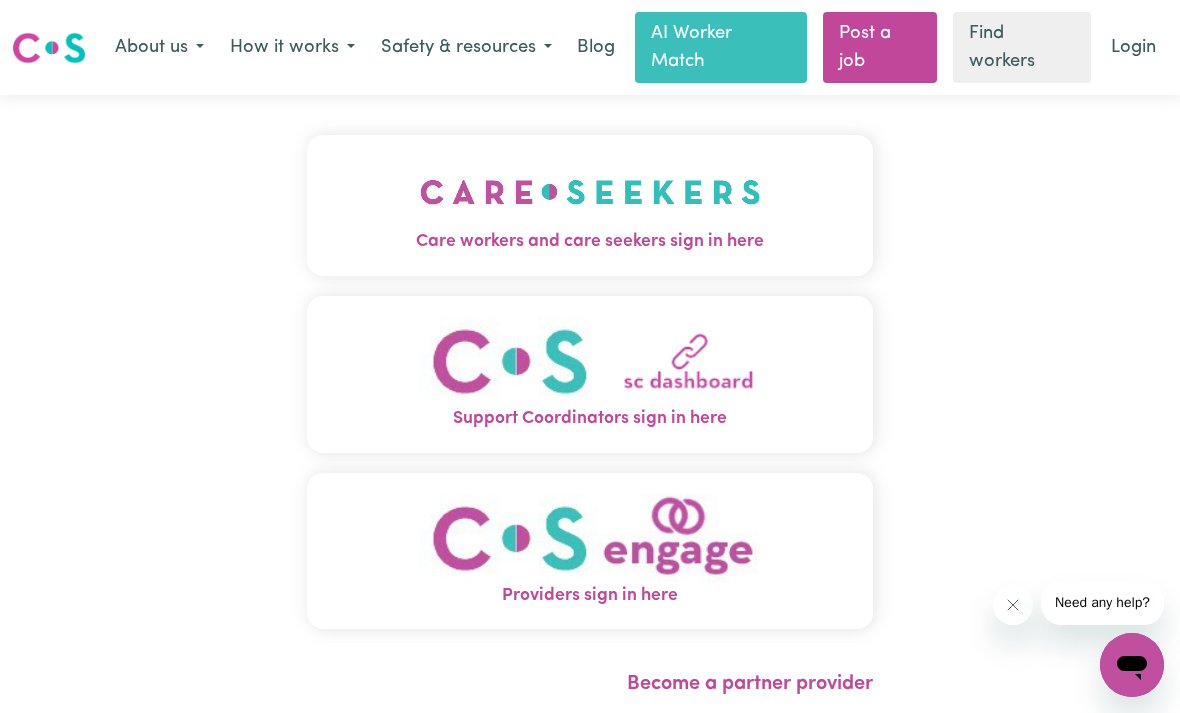 click on "Care workers and care seekers sign in here" at bounding box center [590, 205] 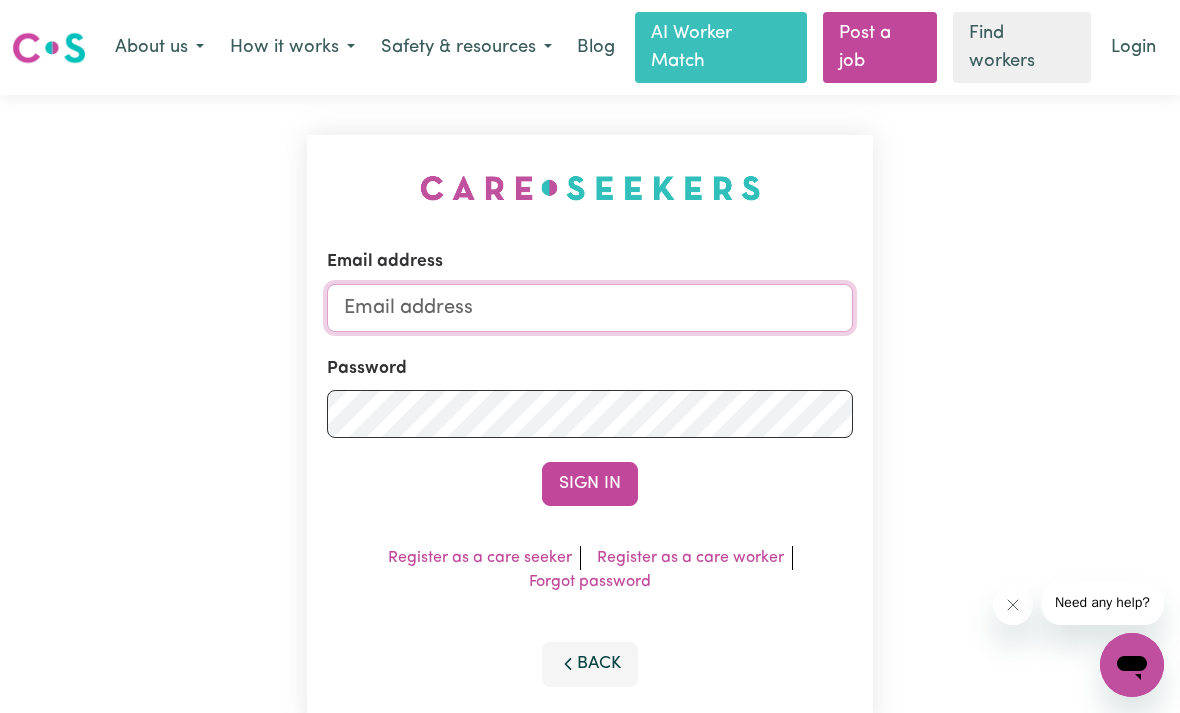 click on "Email address" at bounding box center [590, 308] 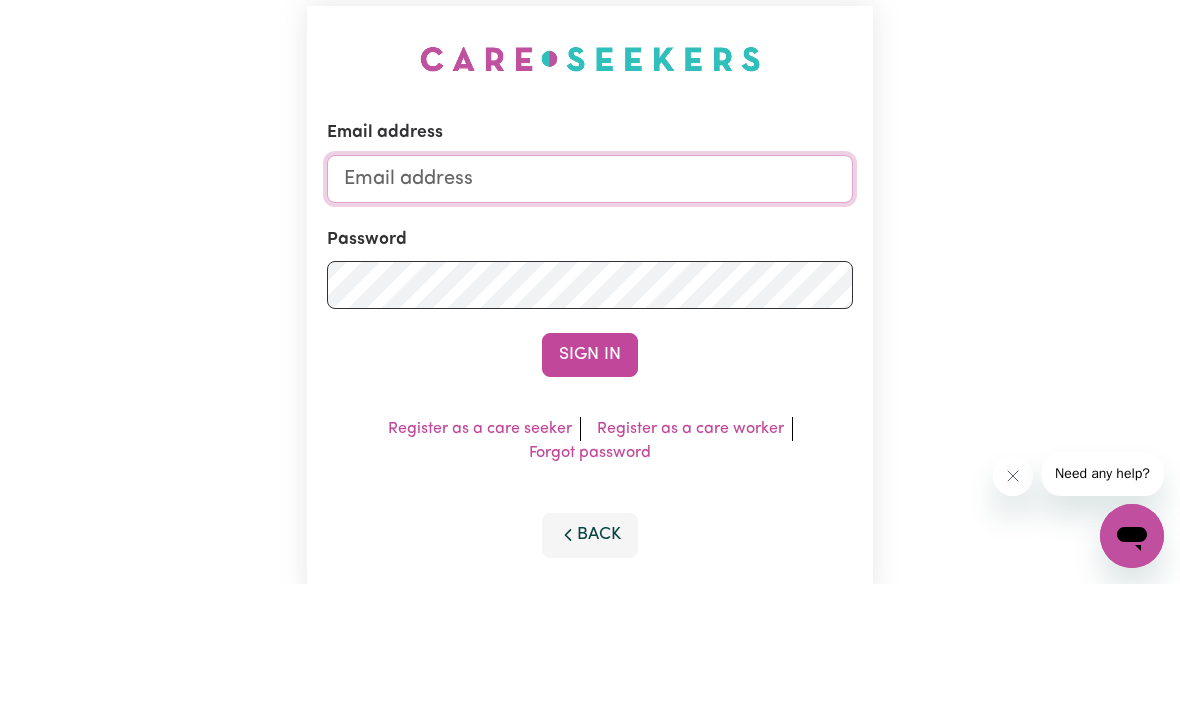 type on "nananoda93@gmail.com" 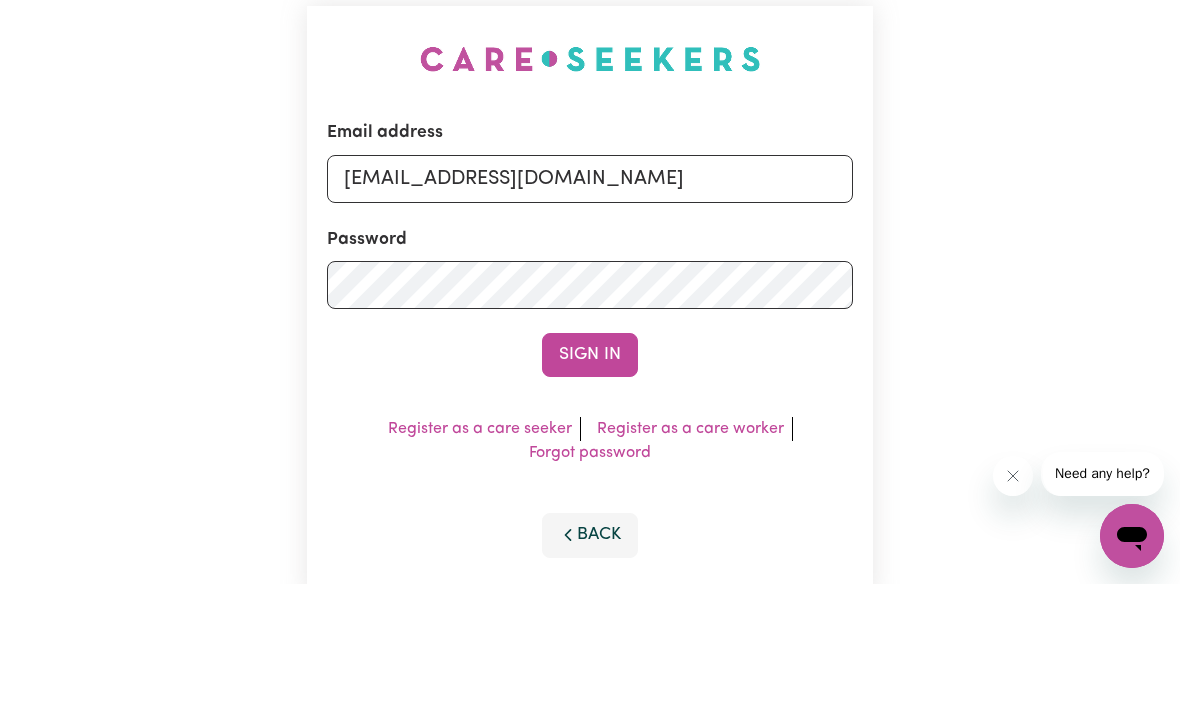 click on "Sign In" at bounding box center (590, 484) 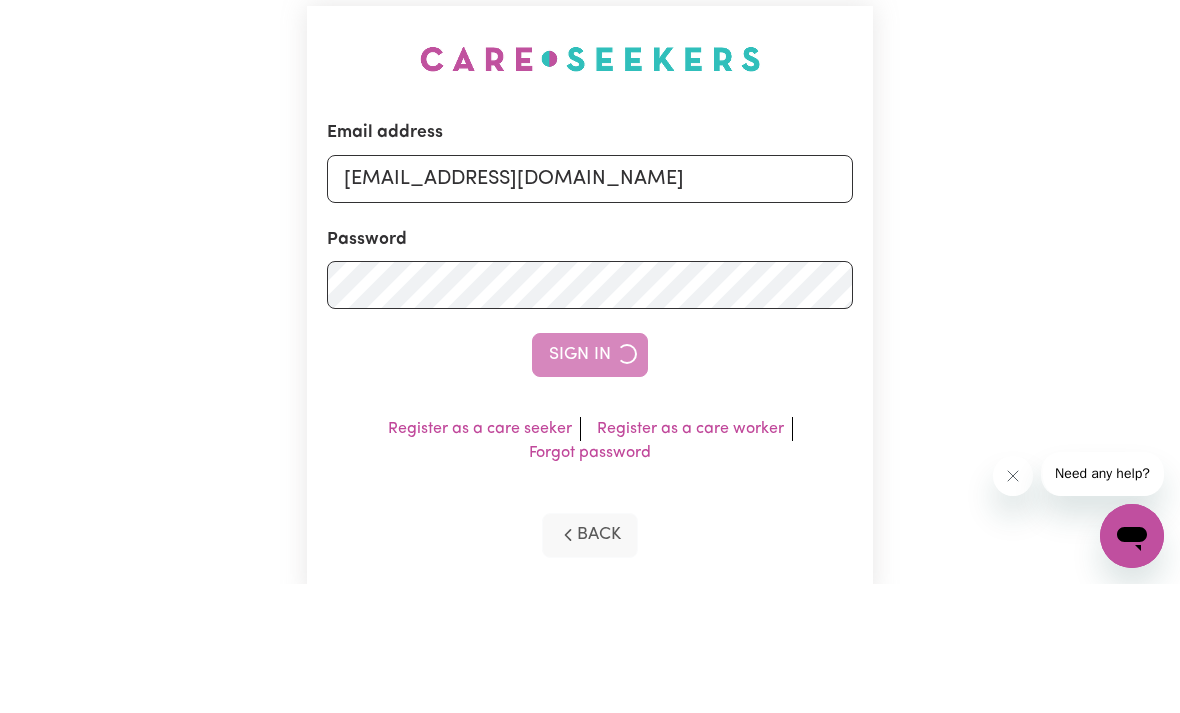 scroll, scrollTop: 129, scrollLeft: 0, axis: vertical 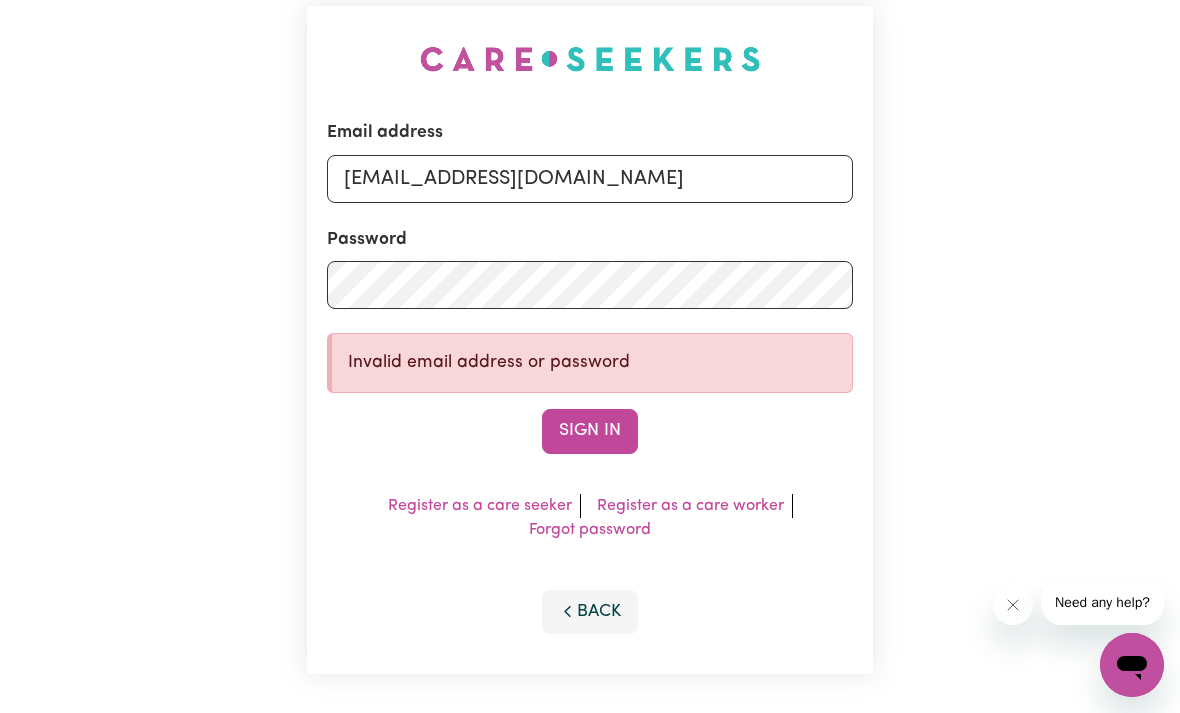 click on "Sign In" at bounding box center (590, 431) 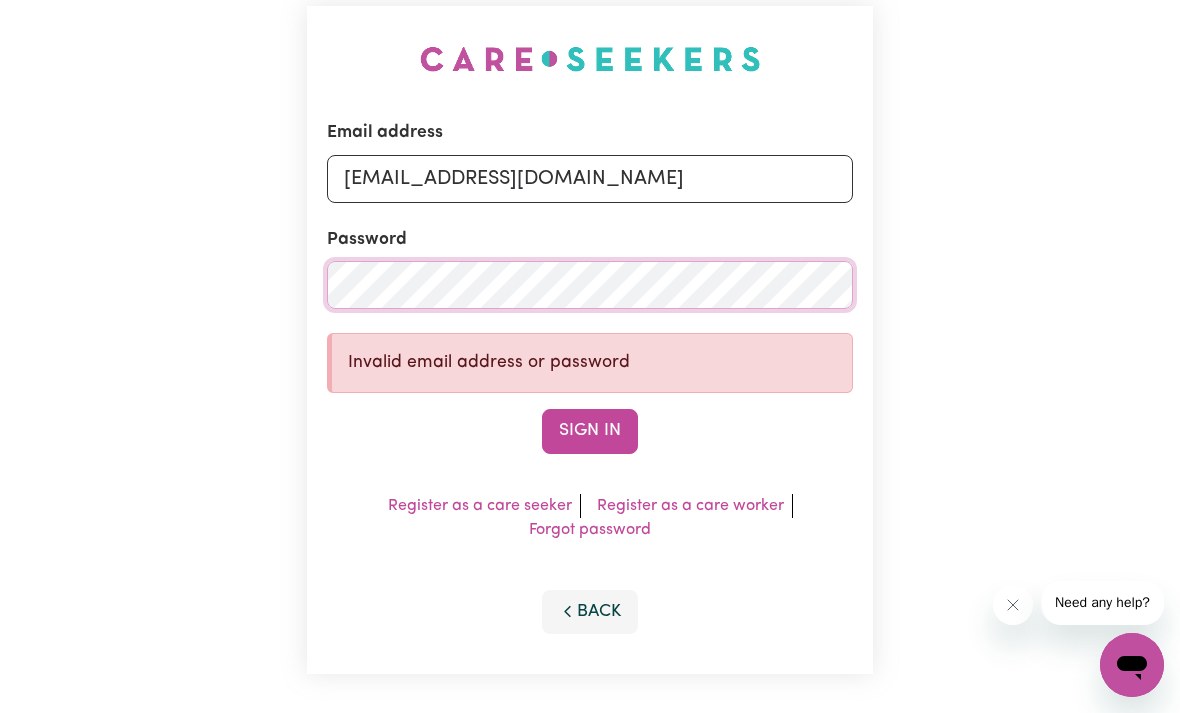 click on "Sign In" at bounding box center (590, 431) 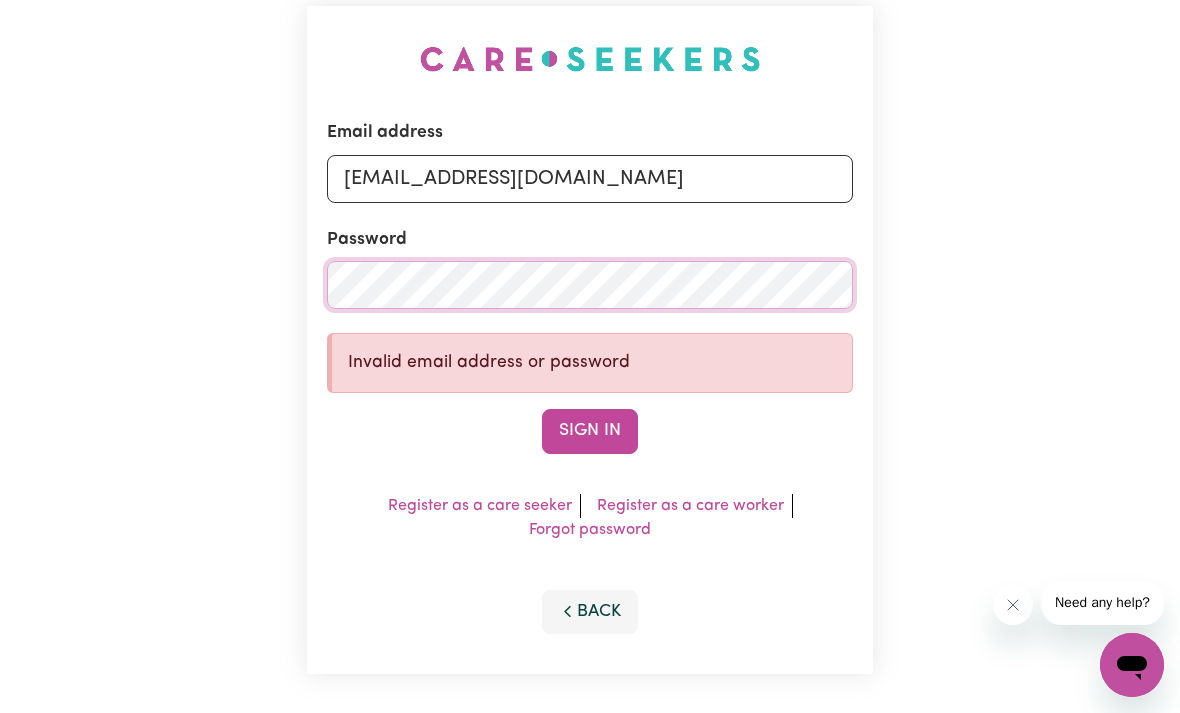 click on "Sign In" at bounding box center (590, 431) 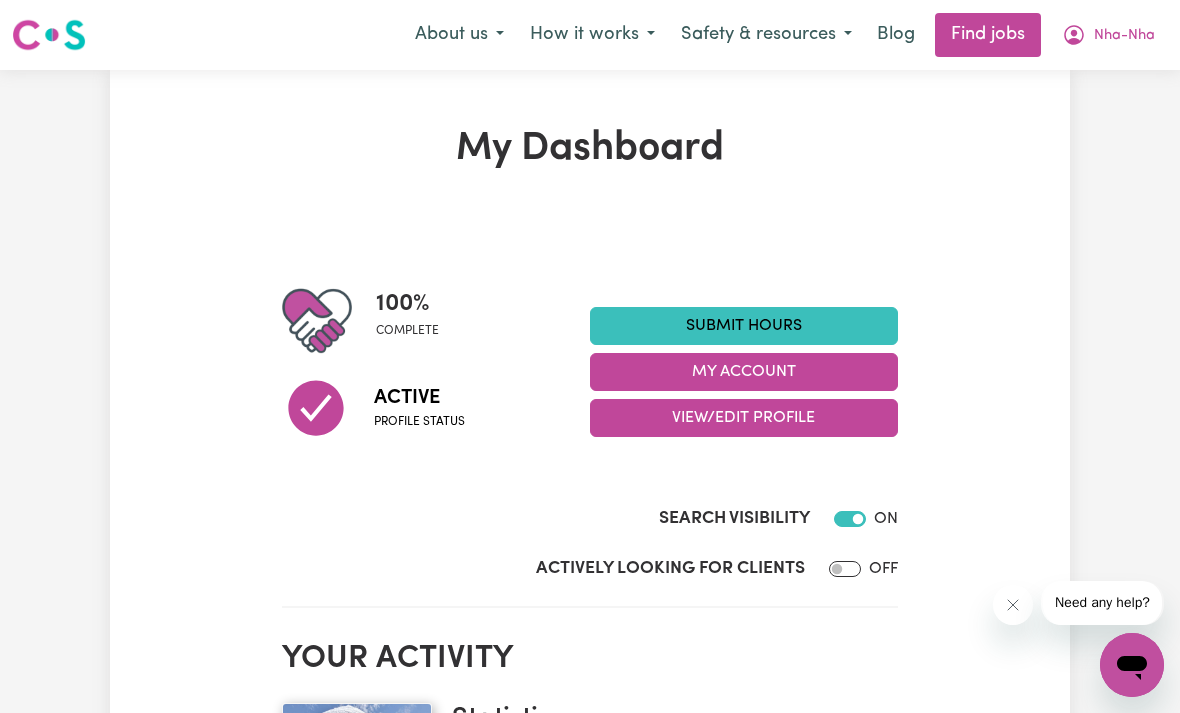 scroll, scrollTop: 5, scrollLeft: 0, axis: vertical 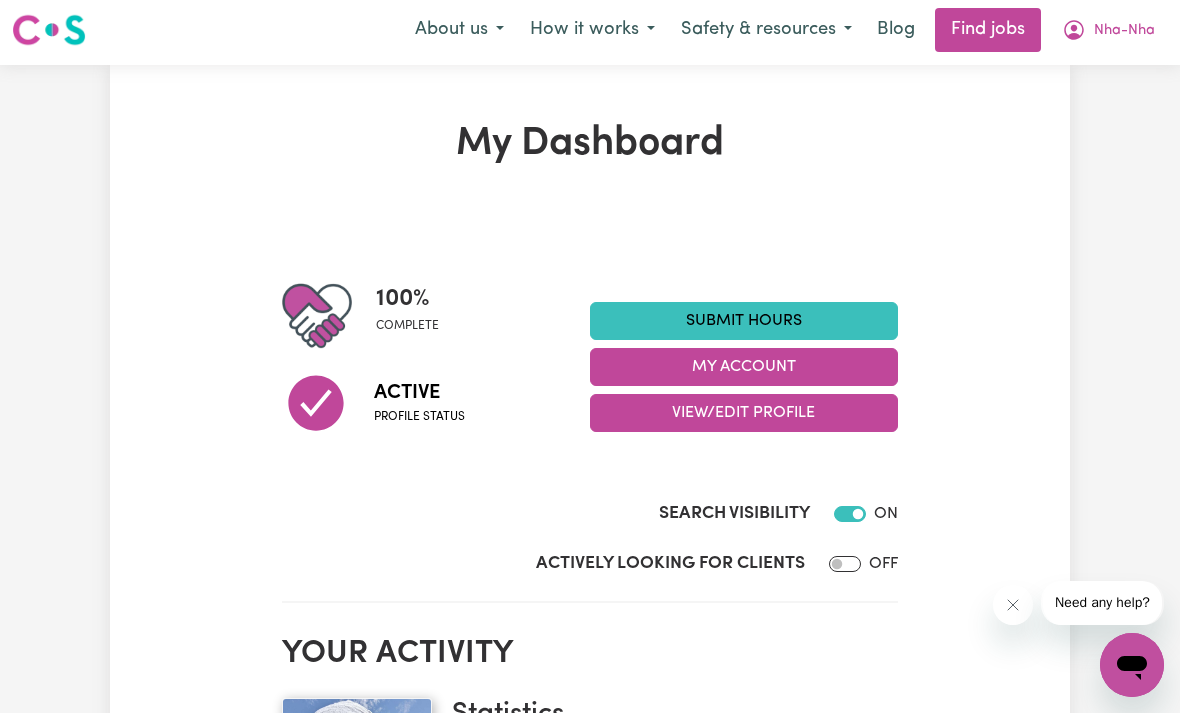 click on "Nha-Nha" at bounding box center (1124, 31) 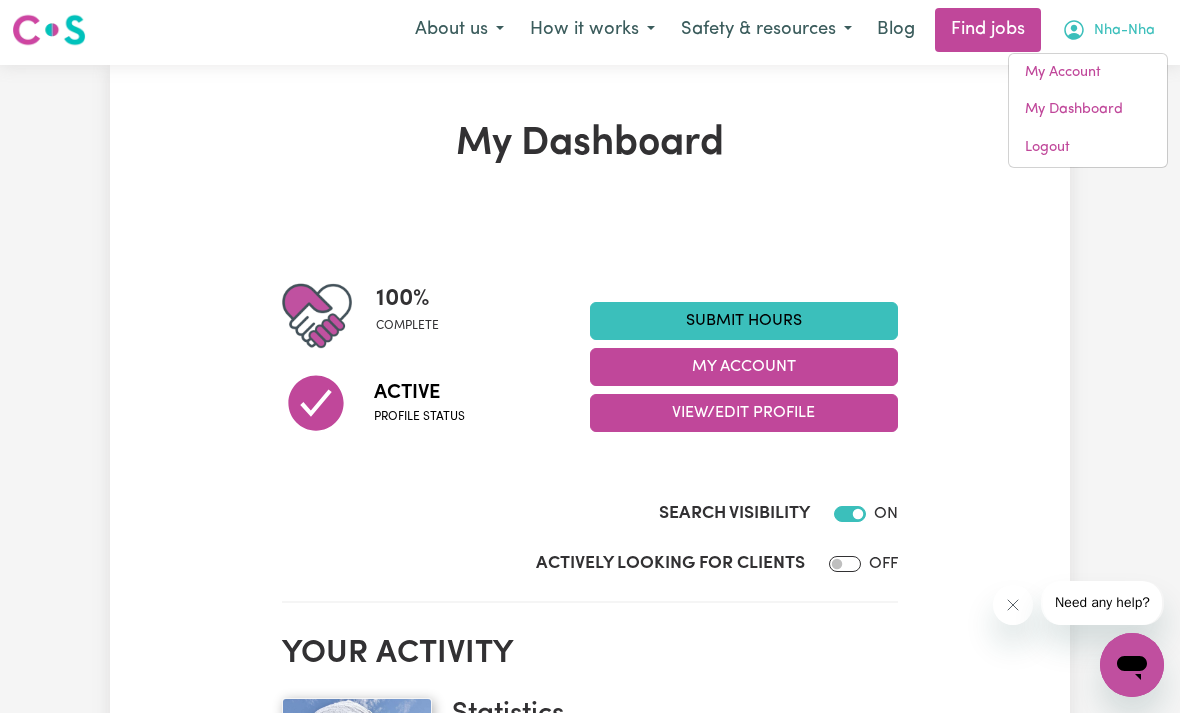 click on "My Dashboard 100 % complete Active Profile status Submit Hours My Account View/Edit Profile Search Visibility ON Actively Looking for Clients OFF Your activity Statistics Hours worked: 113.38 Response rate: 100 % Profile last updated: 21 July, 2025 Your badges Completed badges Fully vaccinated NDIS worker screening verified Recommended badges First Aid Certified CPR Certified CS Recommends Regulated Restrictive Practices Course Aged Care Quality Standards & Code of Conduct Serious Incident Reporting Scheme Course CS Reliable Worker Boosted Careseekers onboarding completed Boundaries training completed COVID-19 infection control training NDIS worker training completed Identify & Respond to Abuse & Neglect Reviews No reviews yet for  Nha-Nha ." at bounding box center [590, 899] 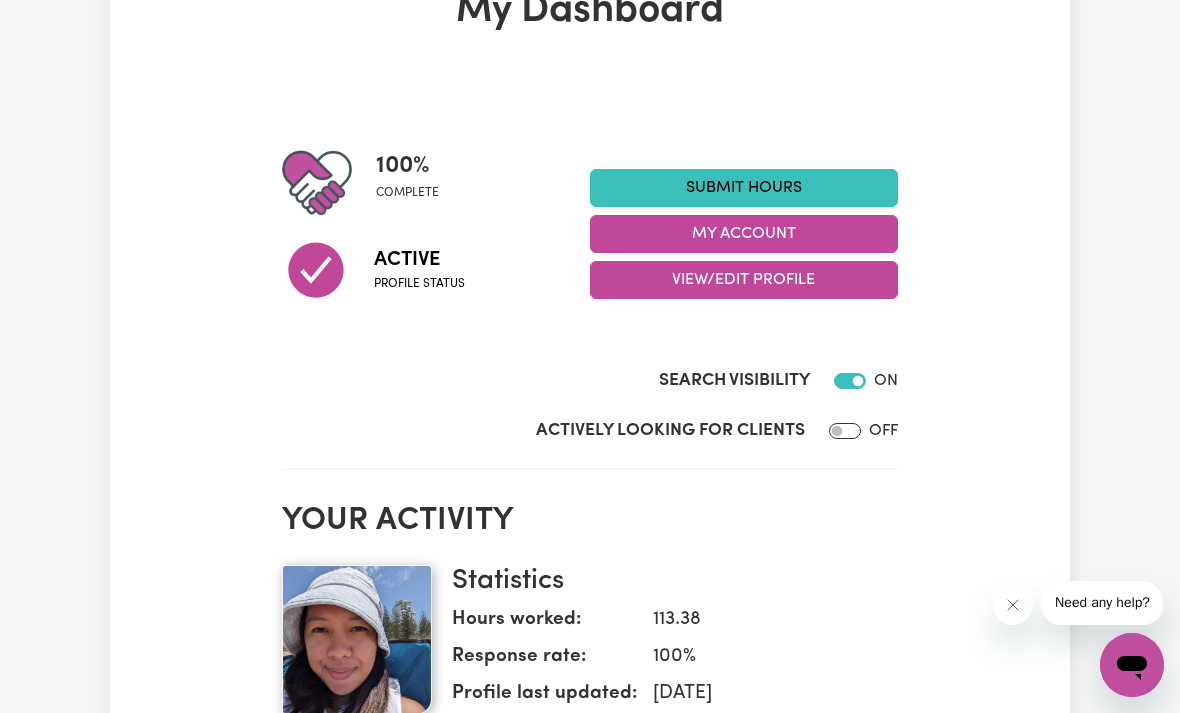 scroll, scrollTop: 0, scrollLeft: 0, axis: both 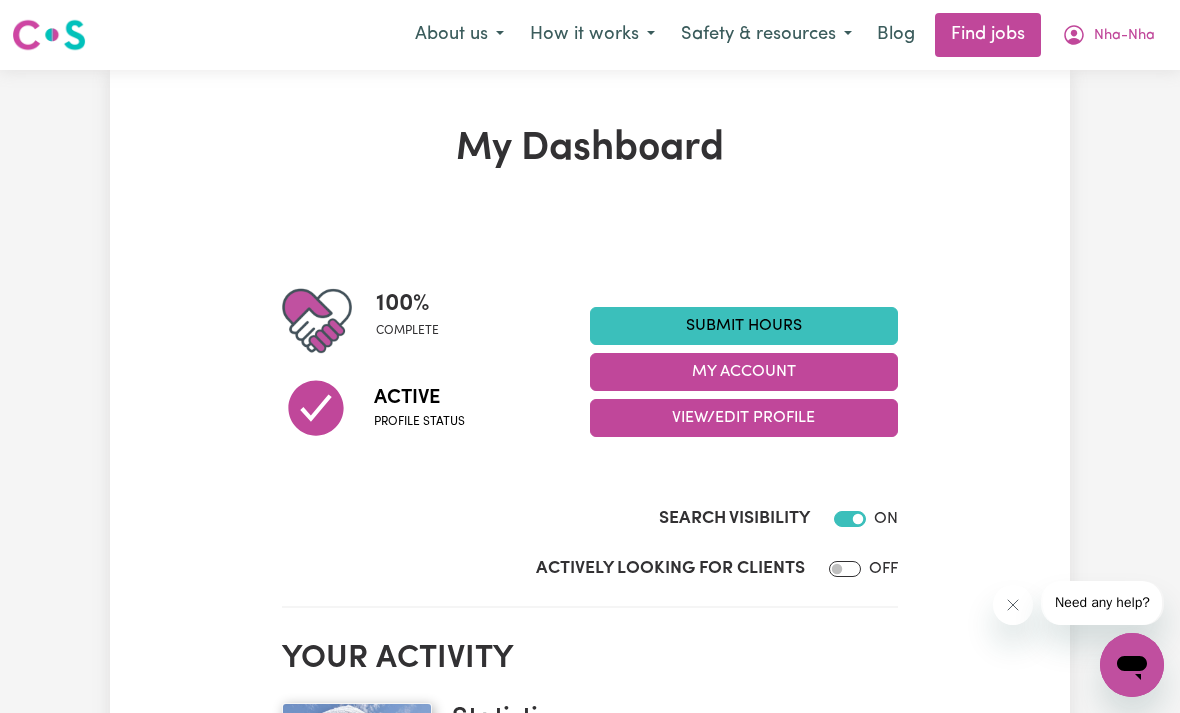 click on "My Account" at bounding box center [744, 372] 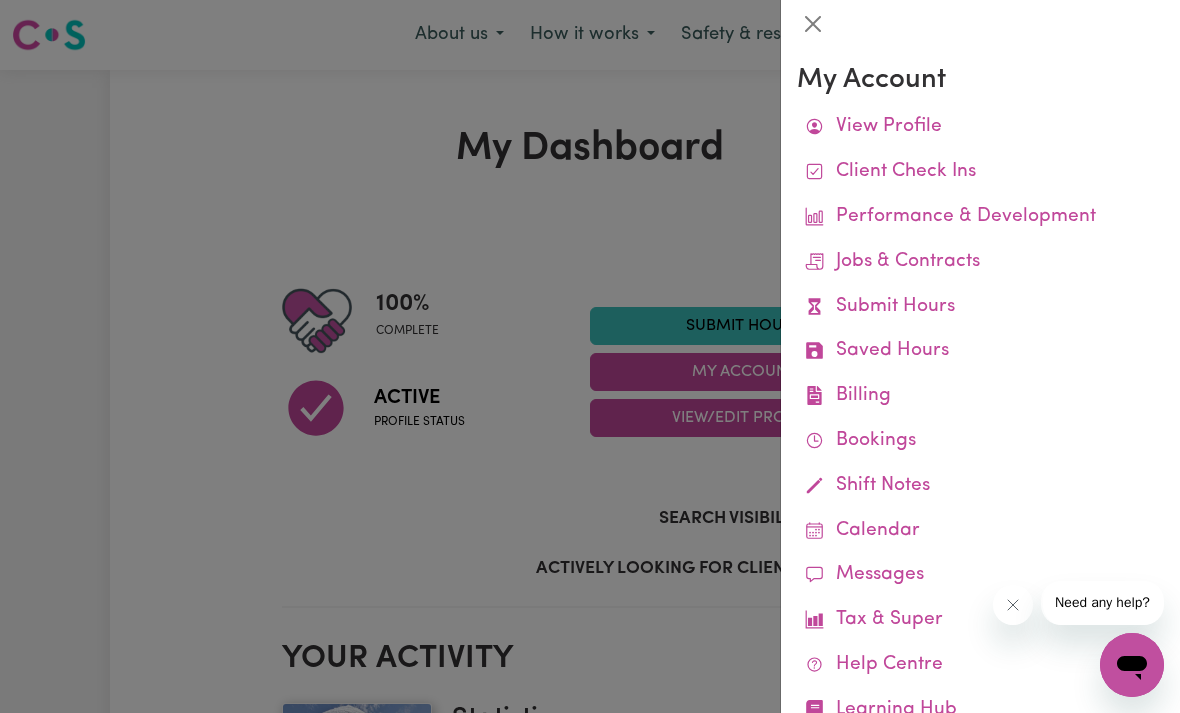 click on "Jobs & Contracts" at bounding box center (980, 262) 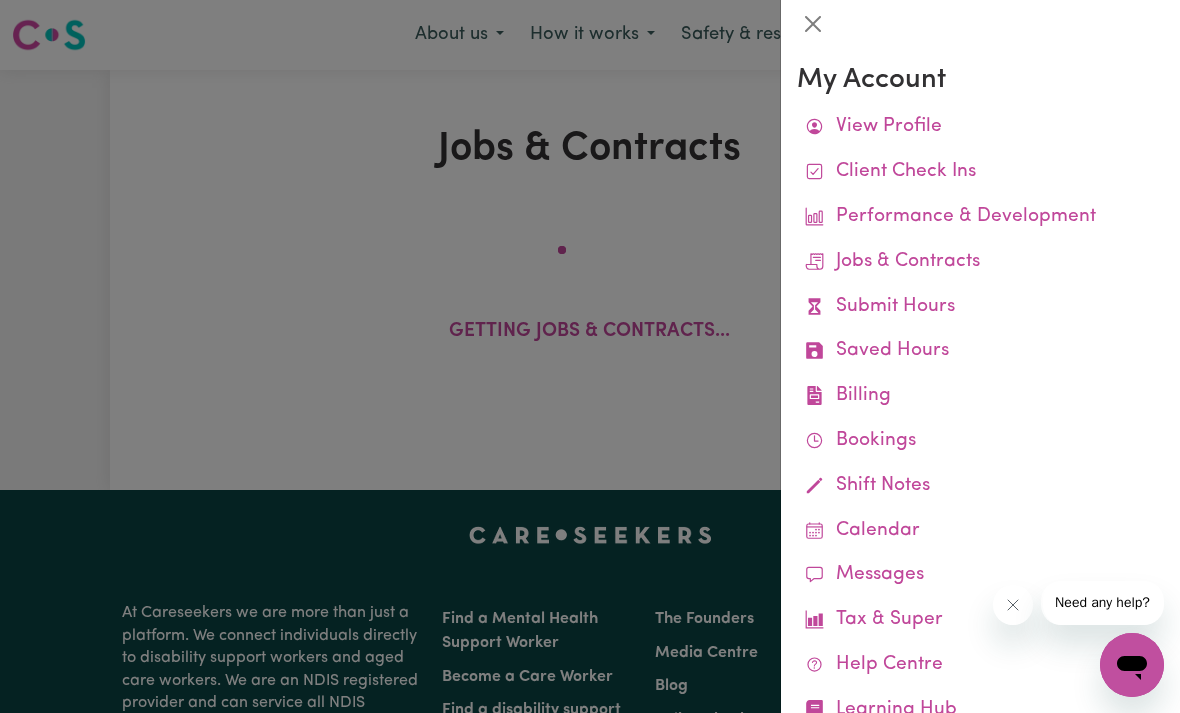 click at bounding box center [813, 24] 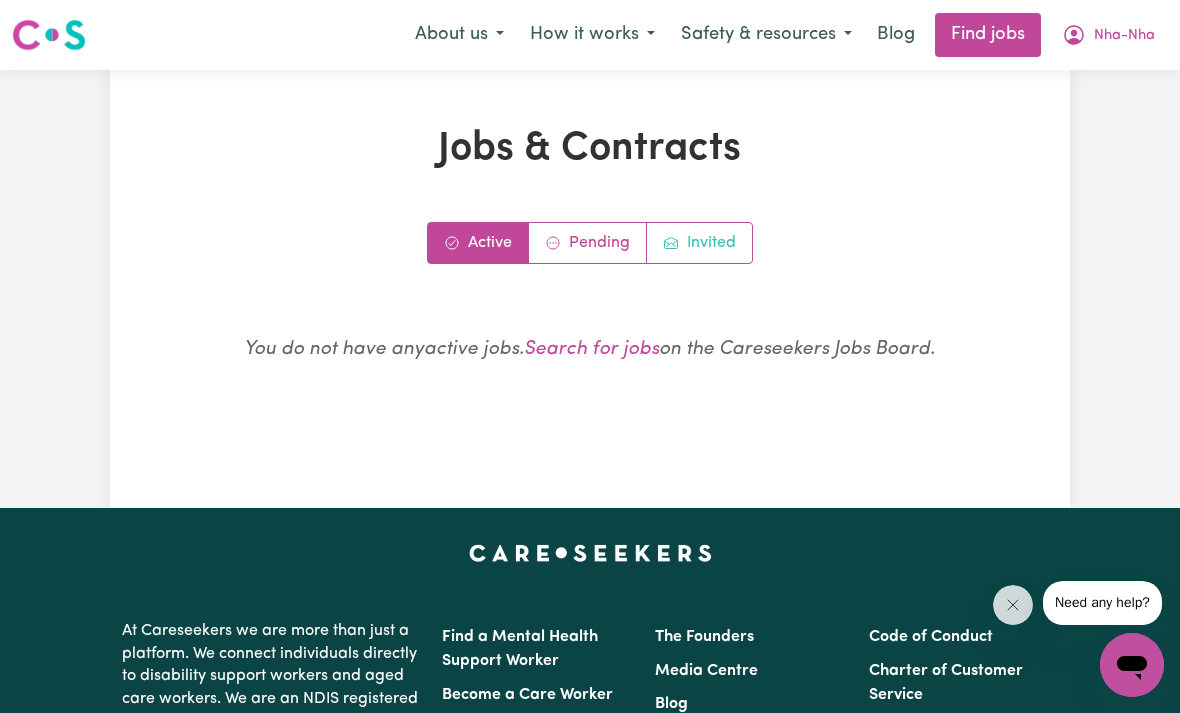 click on "Invited" at bounding box center (699, 243) 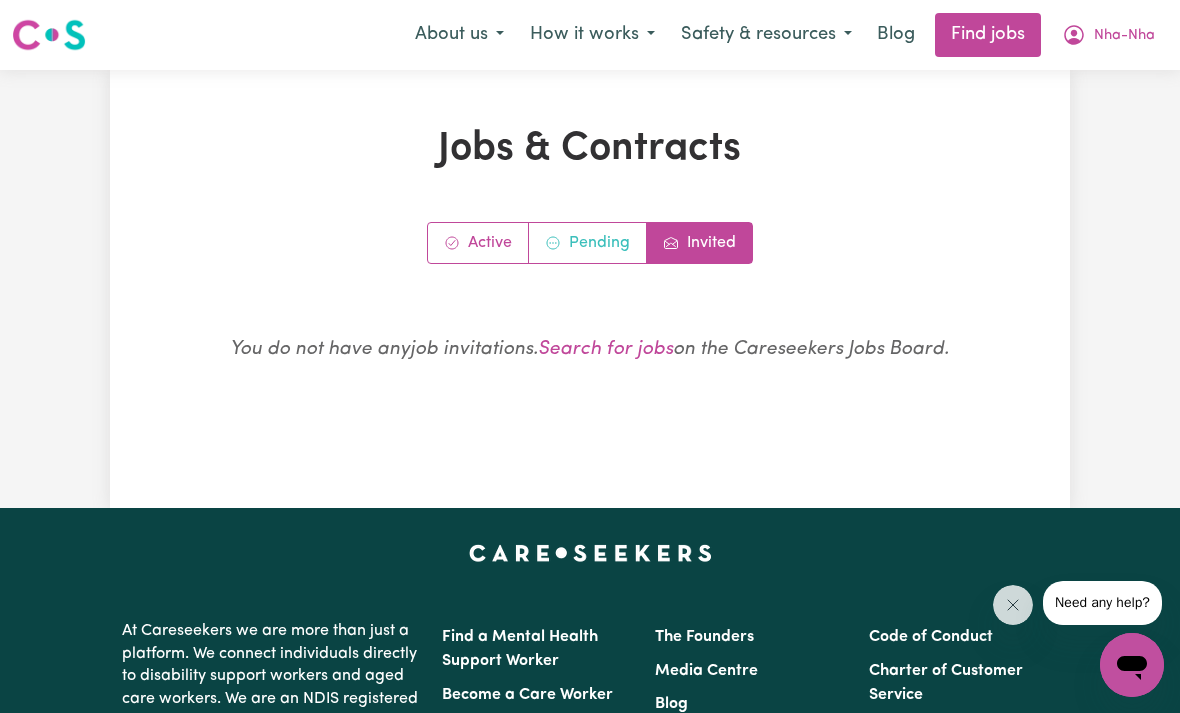 click on "Pending" at bounding box center [588, 243] 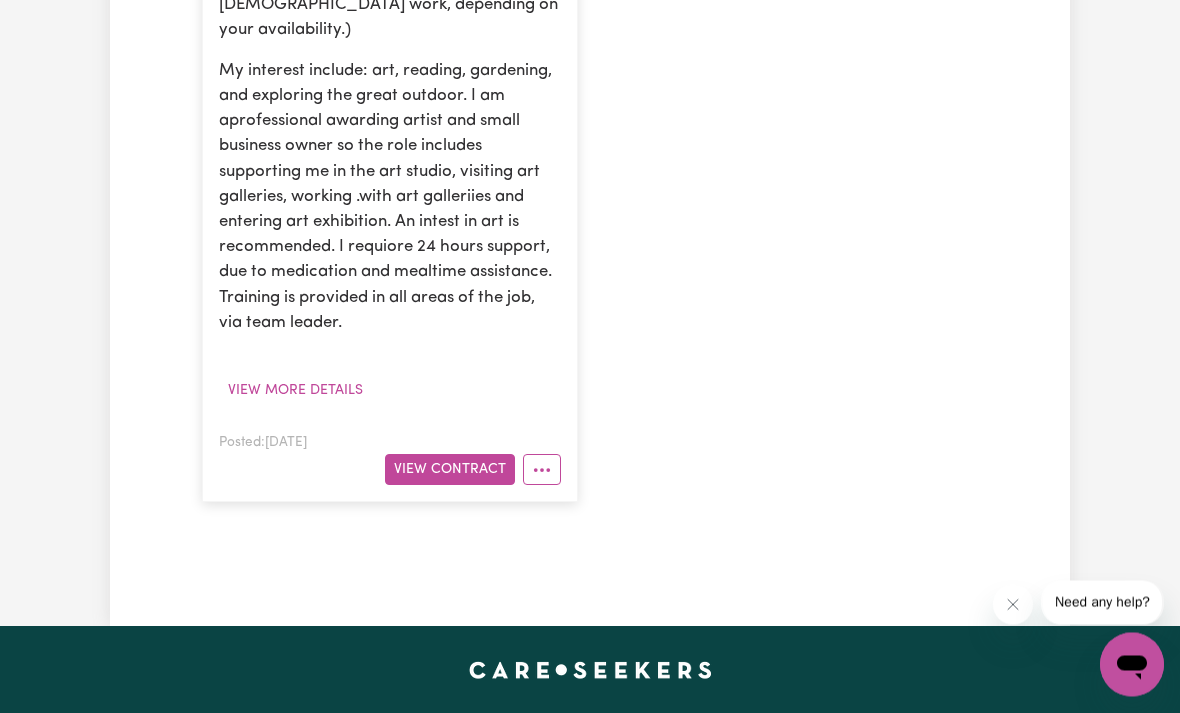 click on "View Contract" at bounding box center (450, 470) 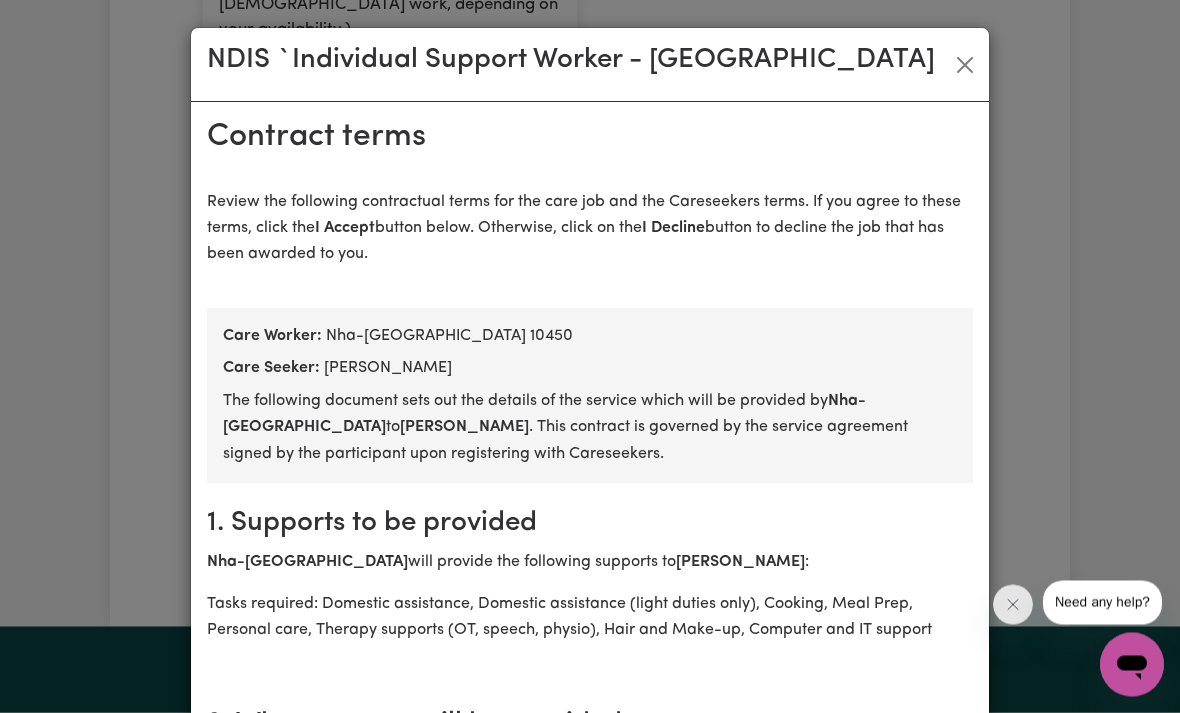 scroll, scrollTop: 789, scrollLeft: 0, axis: vertical 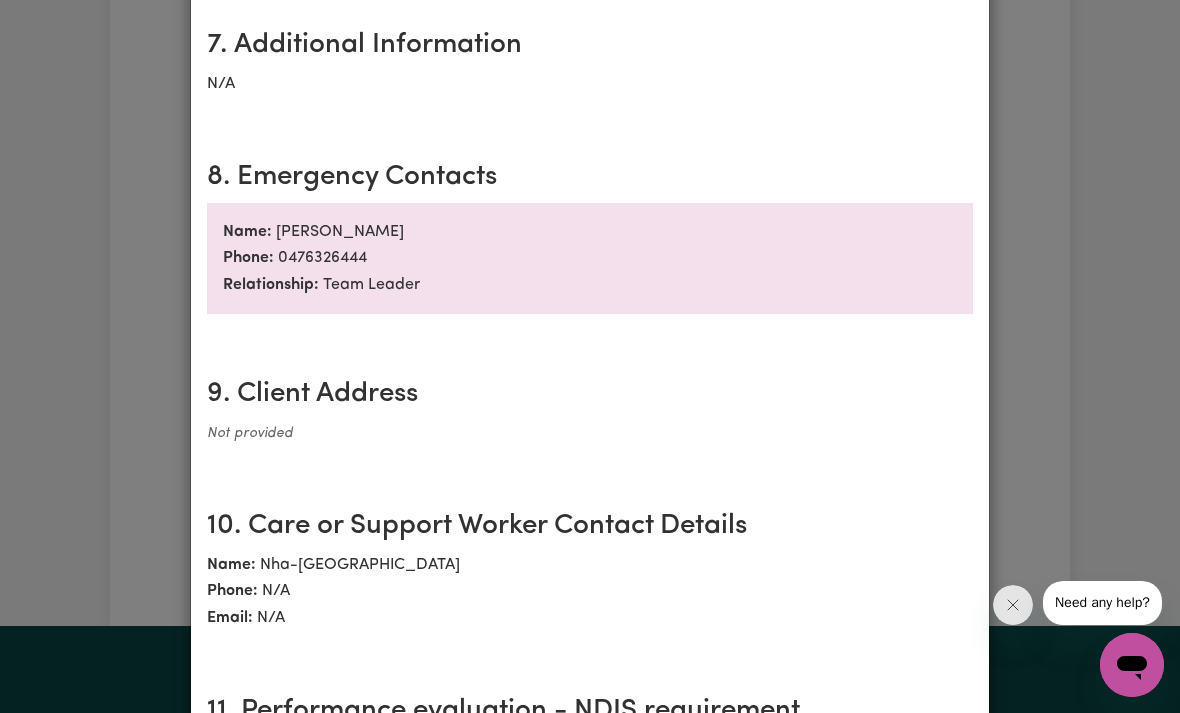 click on "Name:    Nikki Williams   Phone:    0476326444   Relationship:    Team  Leader" at bounding box center (590, 258) 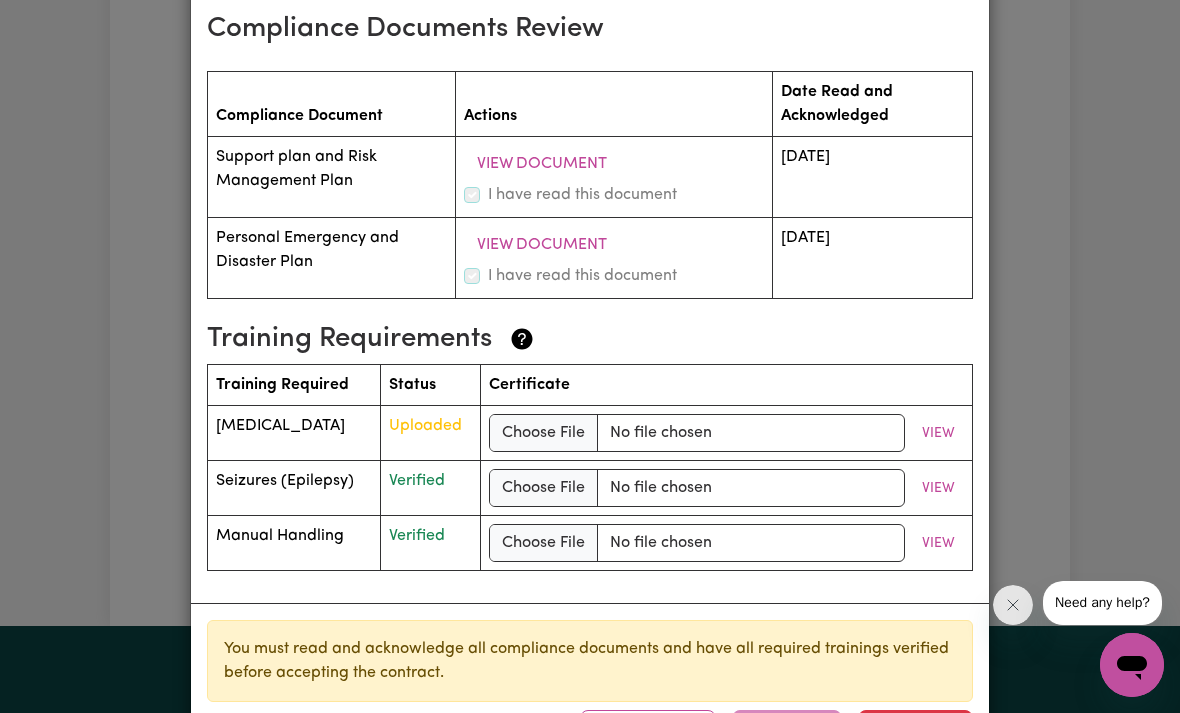 scroll, scrollTop: 2892, scrollLeft: 0, axis: vertical 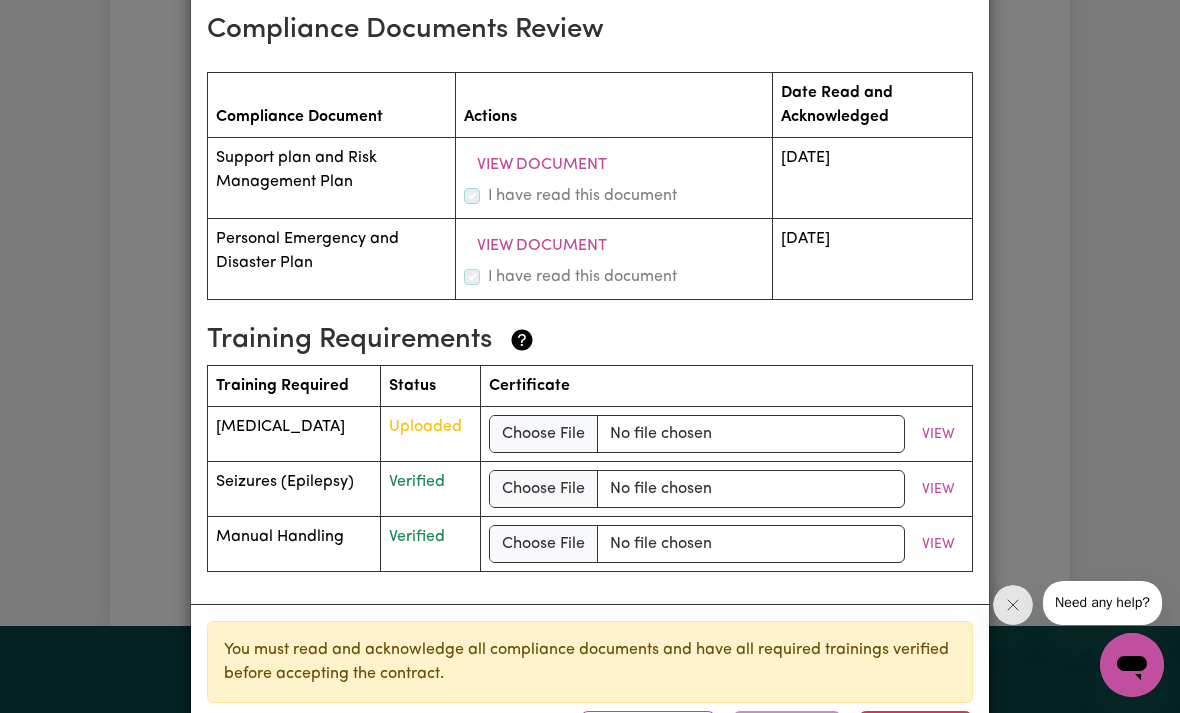 click on "View" at bounding box center [938, 434] 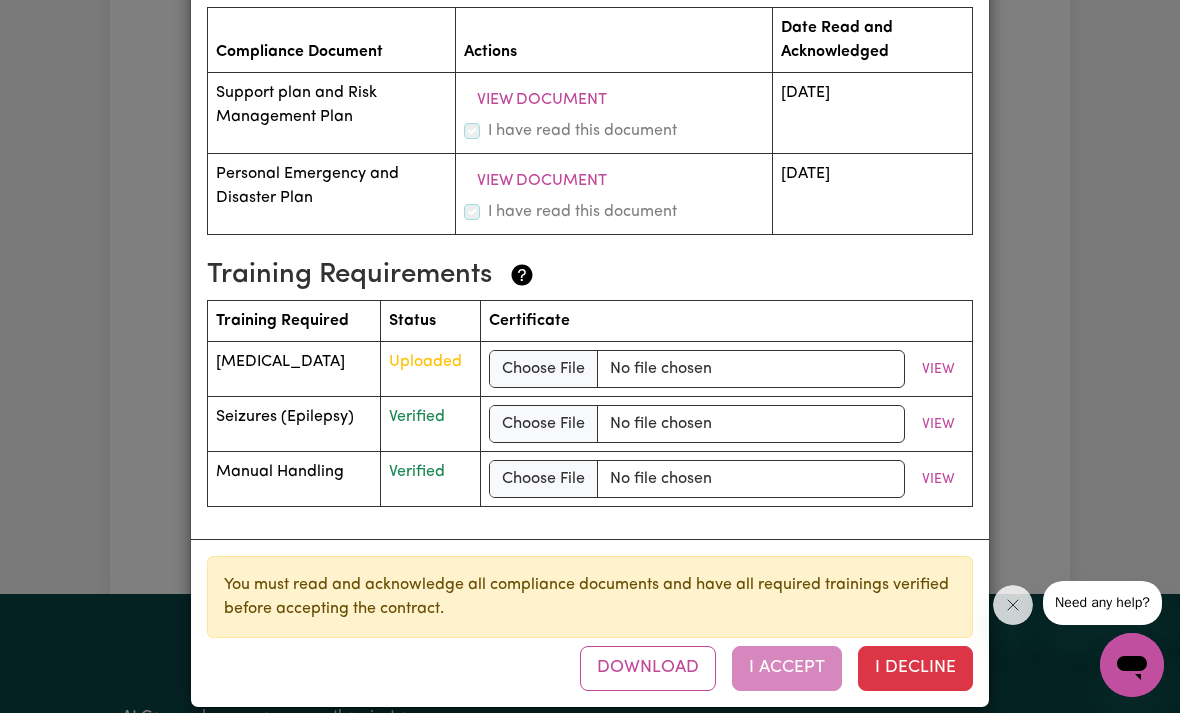 scroll, scrollTop: 2956, scrollLeft: 0, axis: vertical 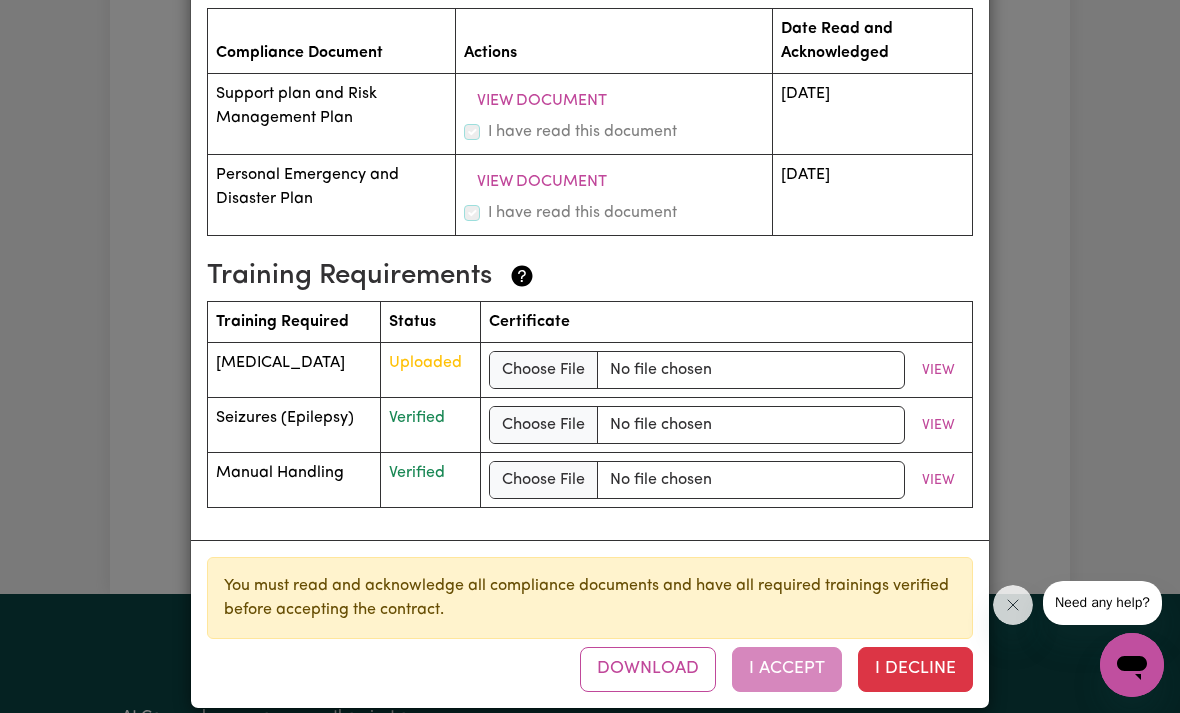 click on "Download I Accept I Decline" at bounding box center [776, 669] 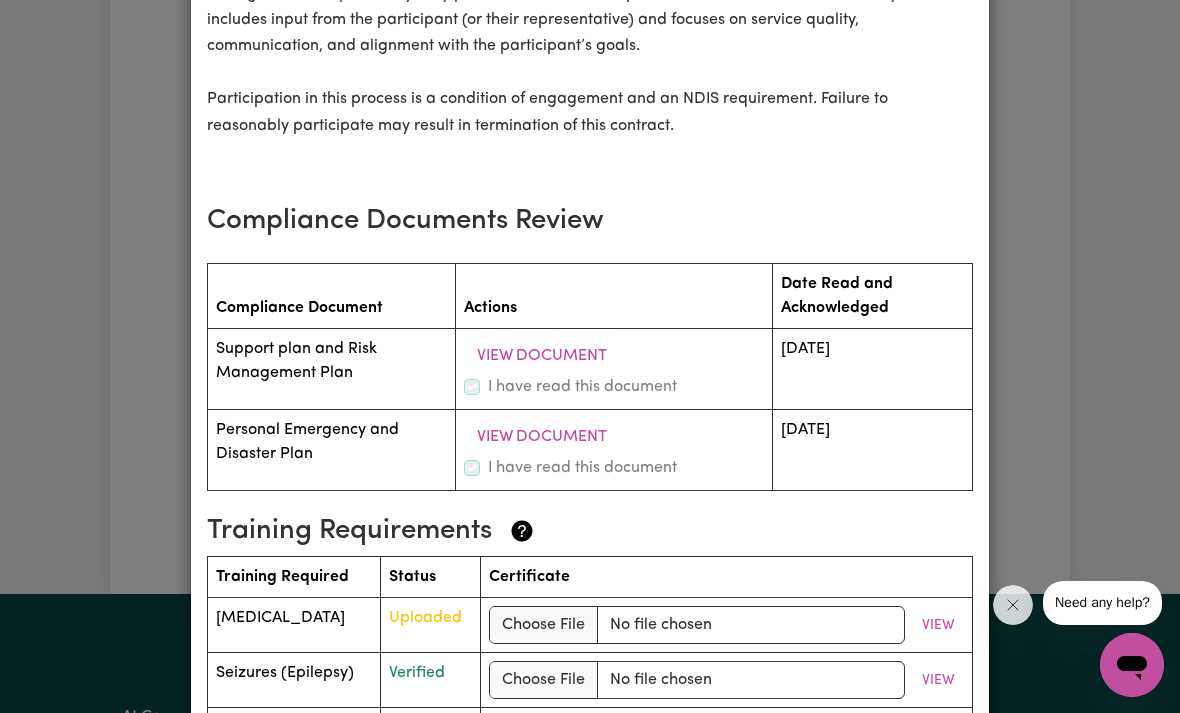 scroll, scrollTop: 2721, scrollLeft: 0, axis: vertical 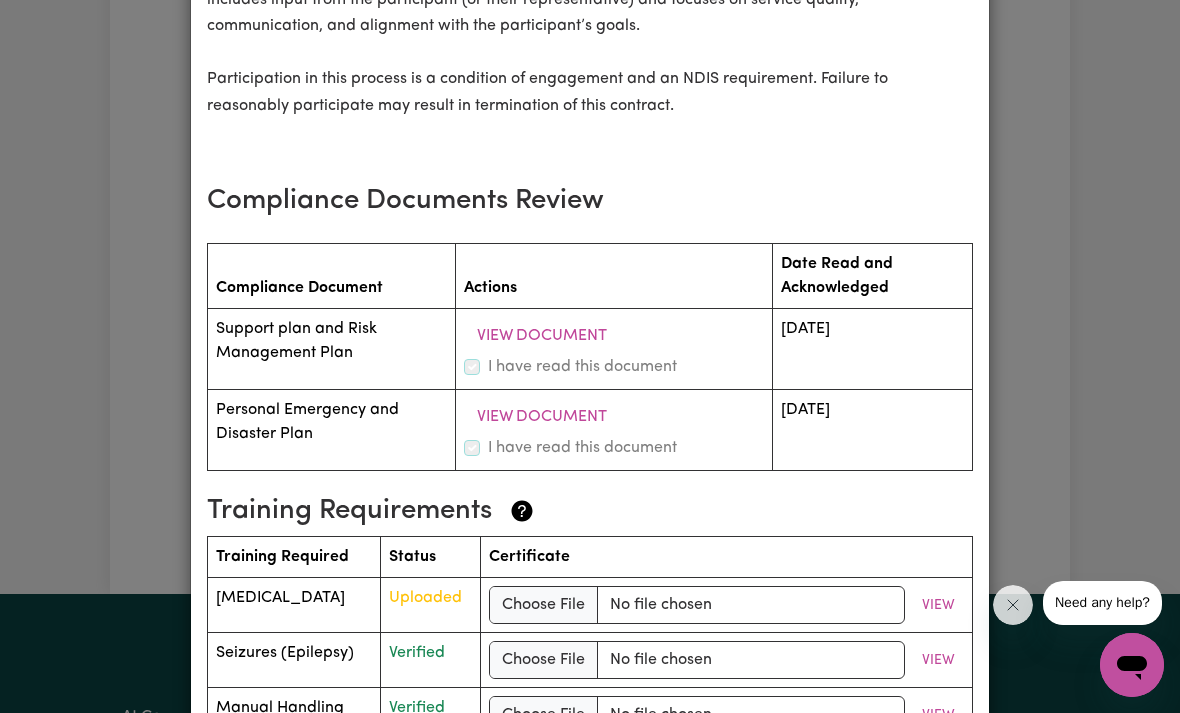 click on "View Document" at bounding box center [542, 417] 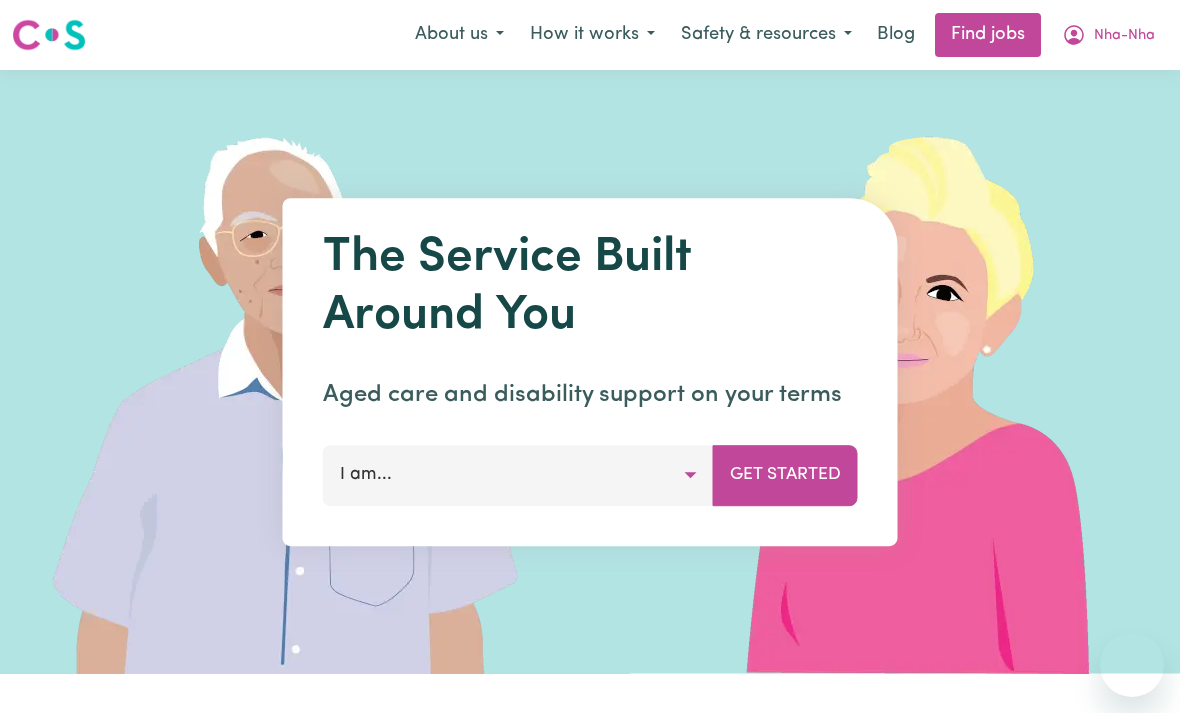 scroll, scrollTop: 0, scrollLeft: 0, axis: both 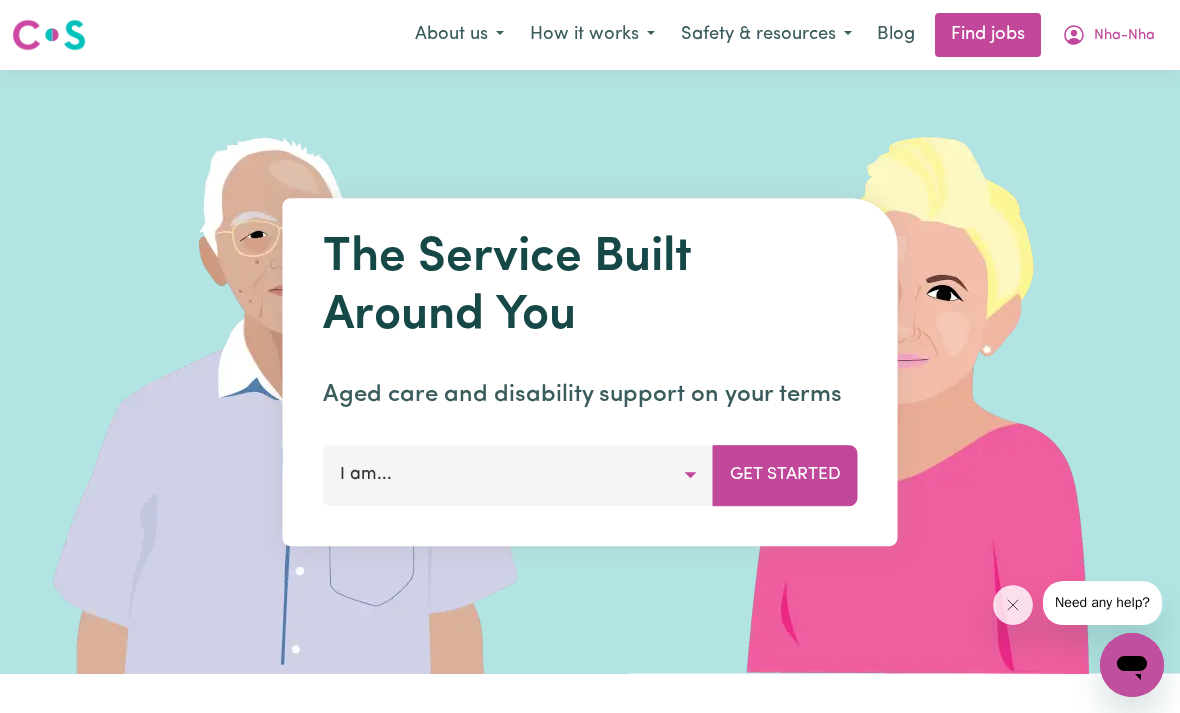 click on "Nha-Nha" at bounding box center [1124, 36] 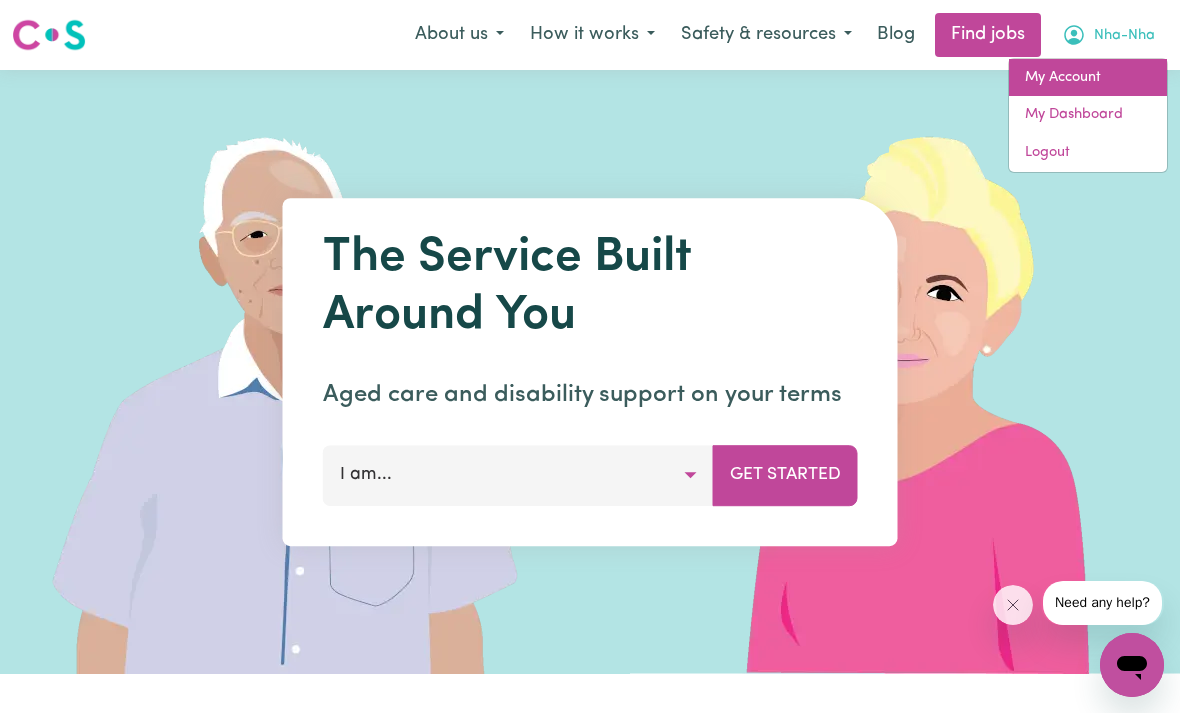 click on "My Account" at bounding box center (1088, 78) 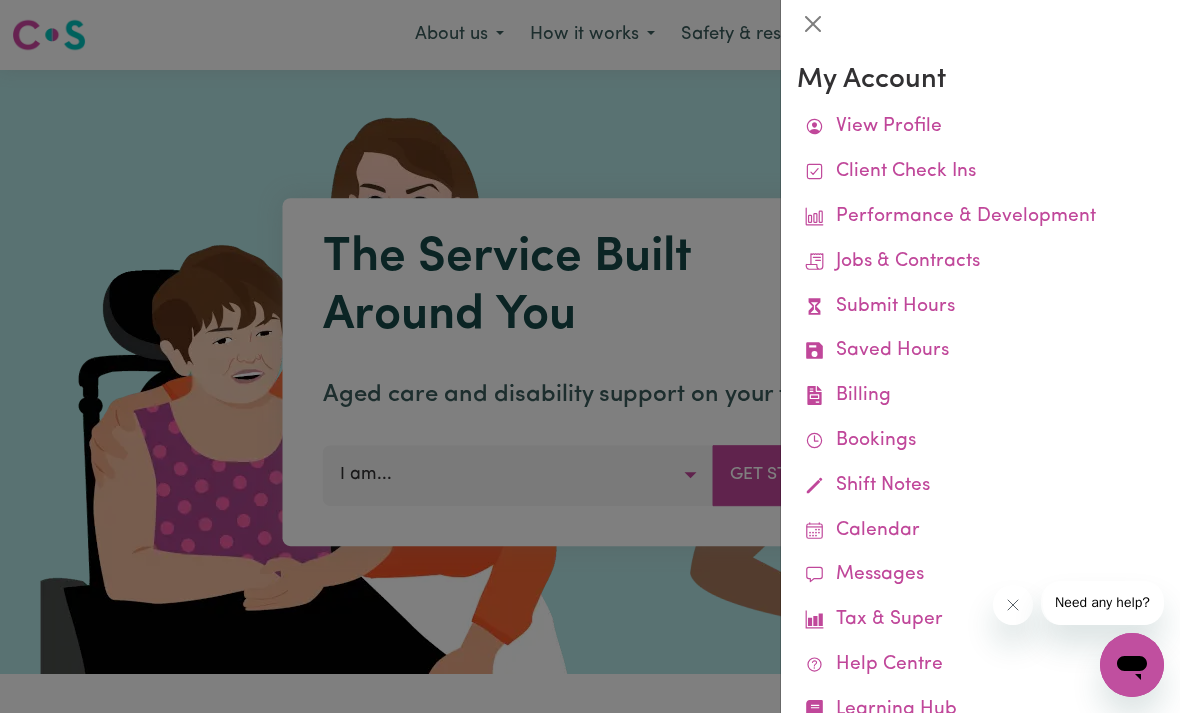 click on "Jobs & Contracts" at bounding box center (980, 262) 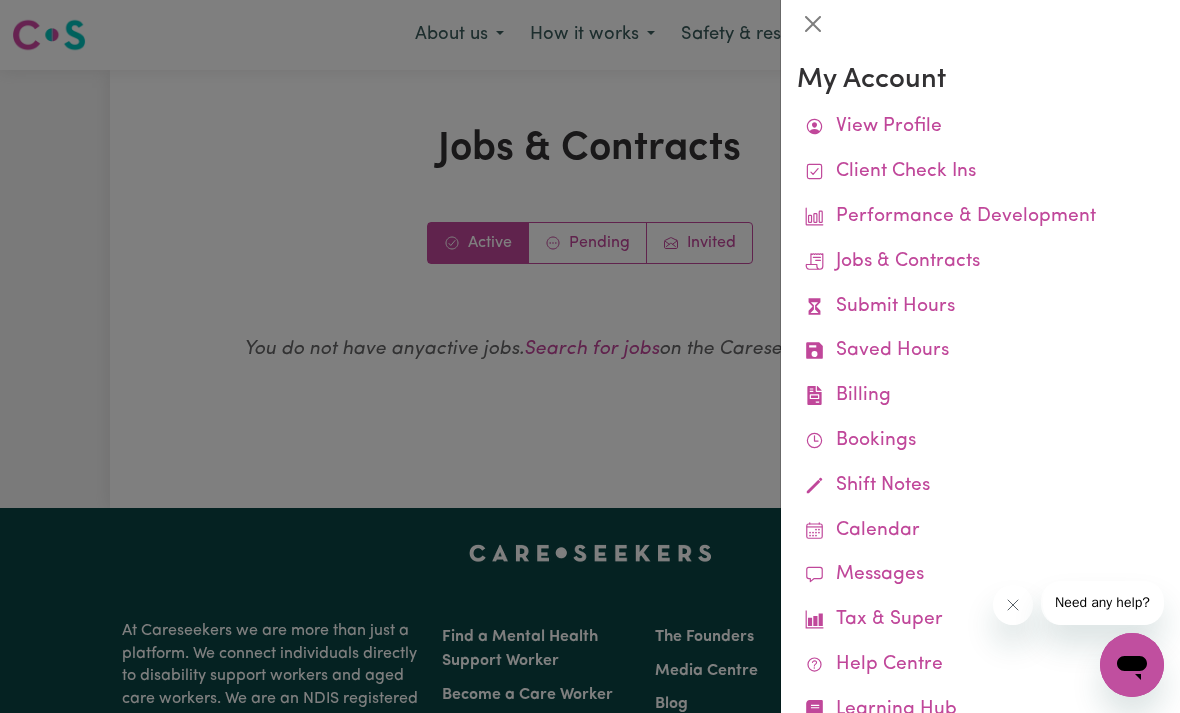 click at bounding box center (590, 356) 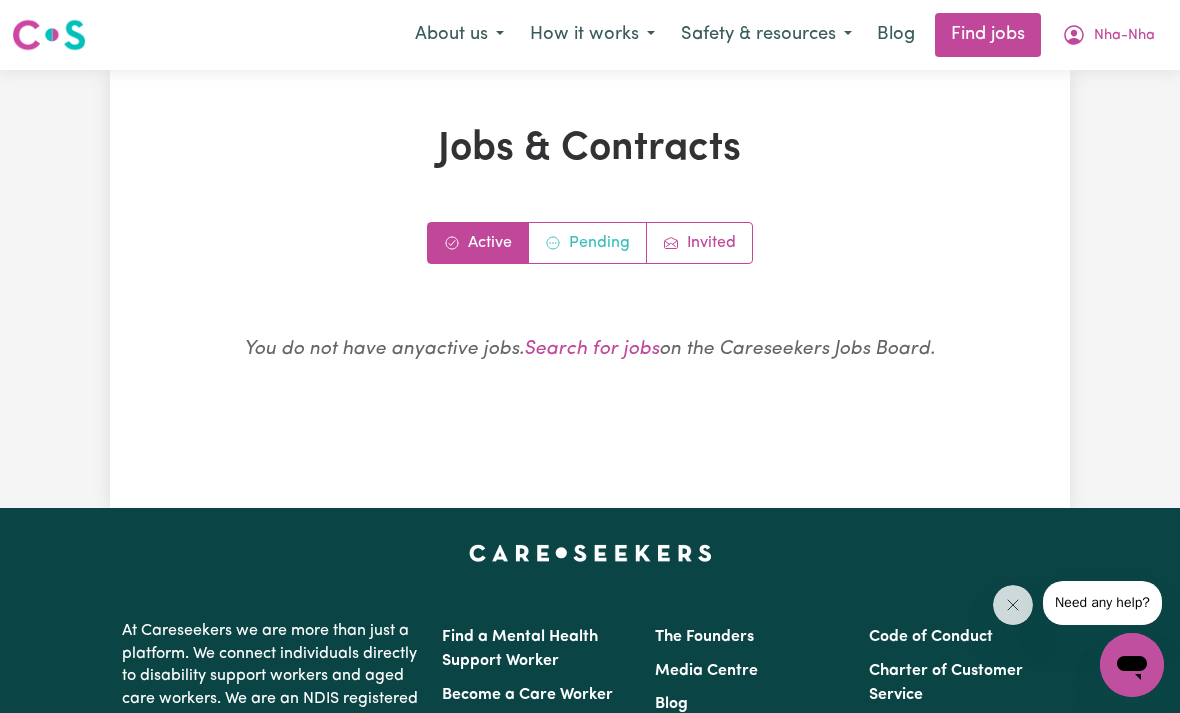 click on "Pending" at bounding box center [588, 243] 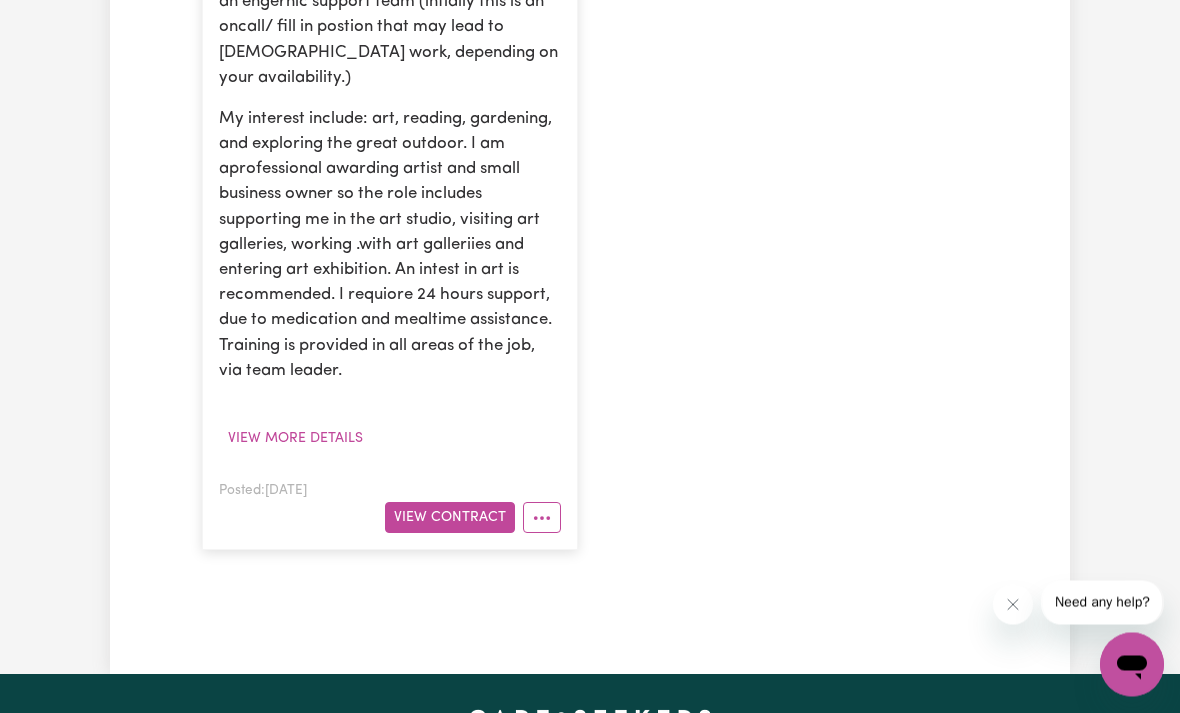 click on "View Contract" at bounding box center [450, 518] 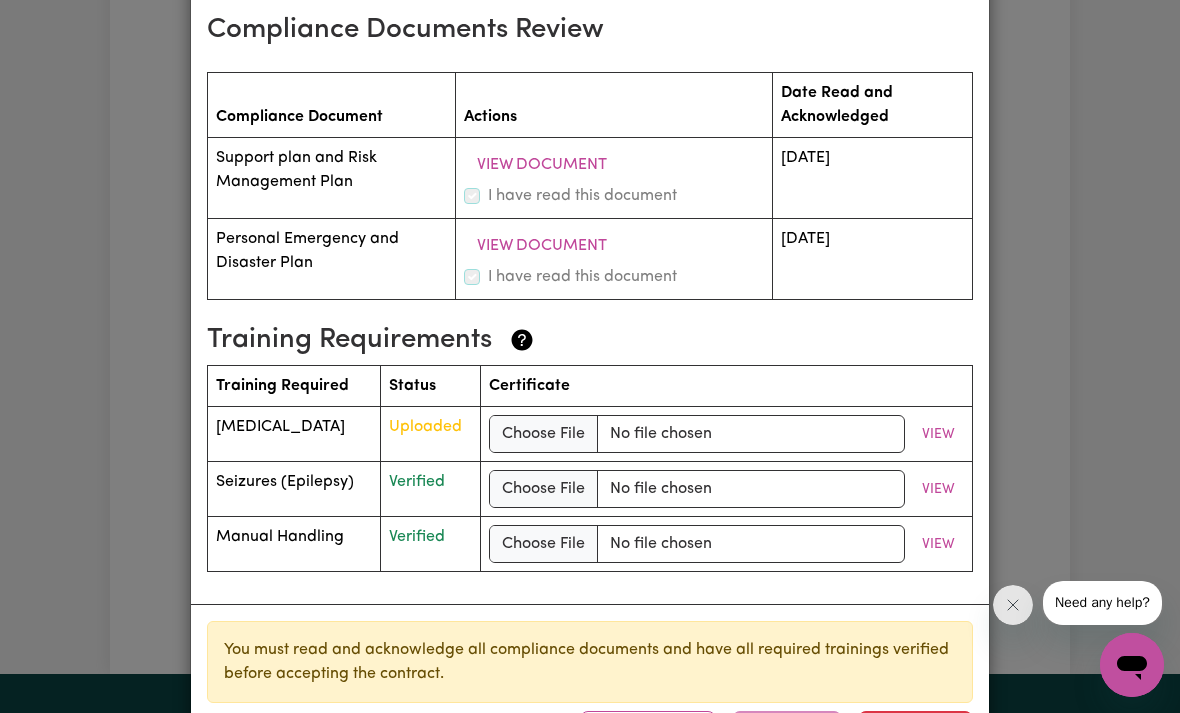 scroll, scrollTop: 2892, scrollLeft: 0, axis: vertical 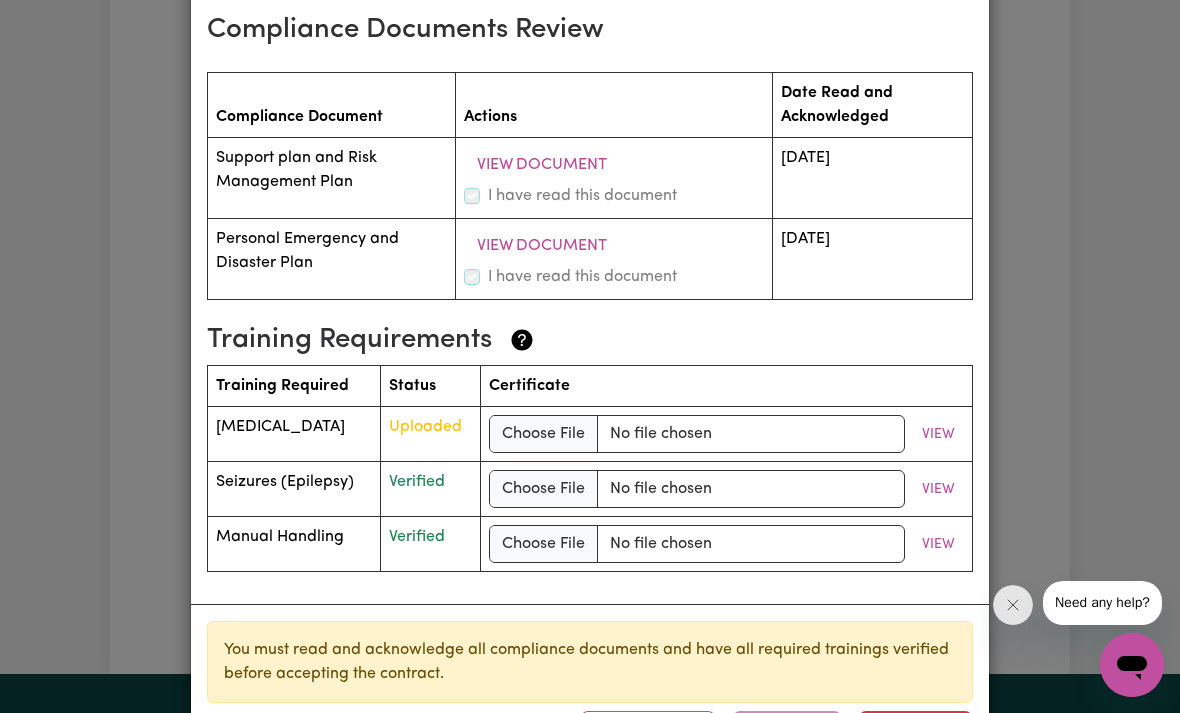 click on "Download I Accept I Decline" at bounding box center (776, 733) 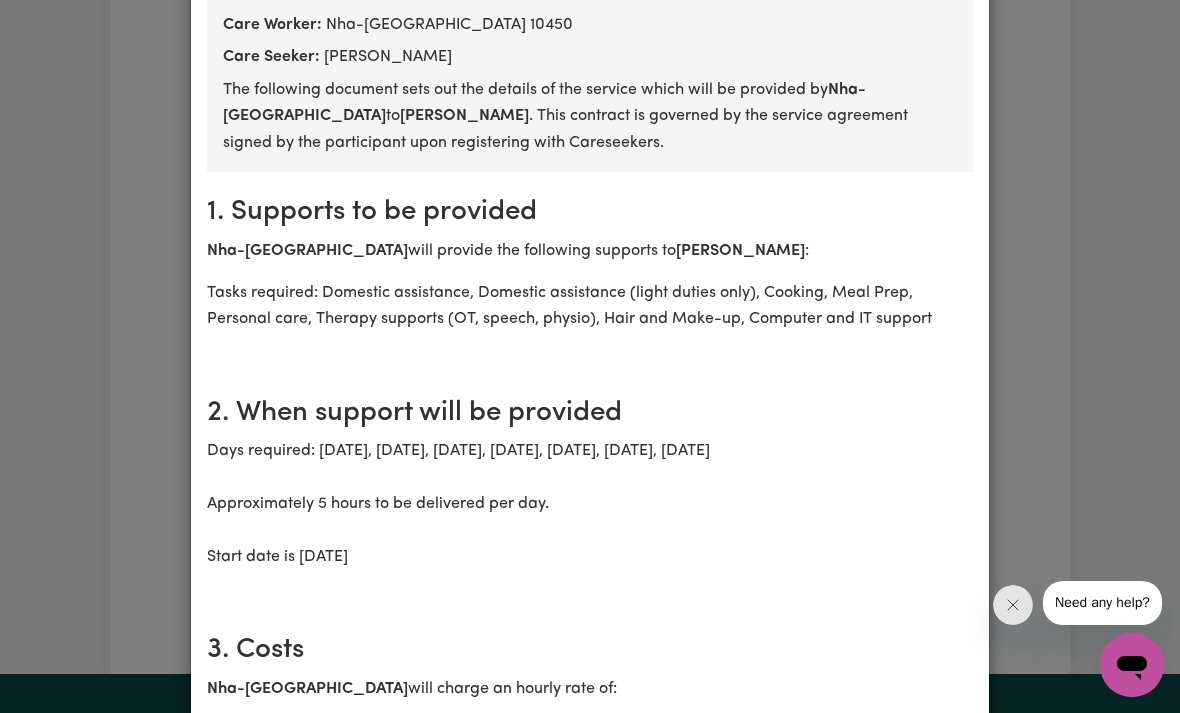 scroll, scrollTop: 265, scrollLeft: 0, axis: vertical 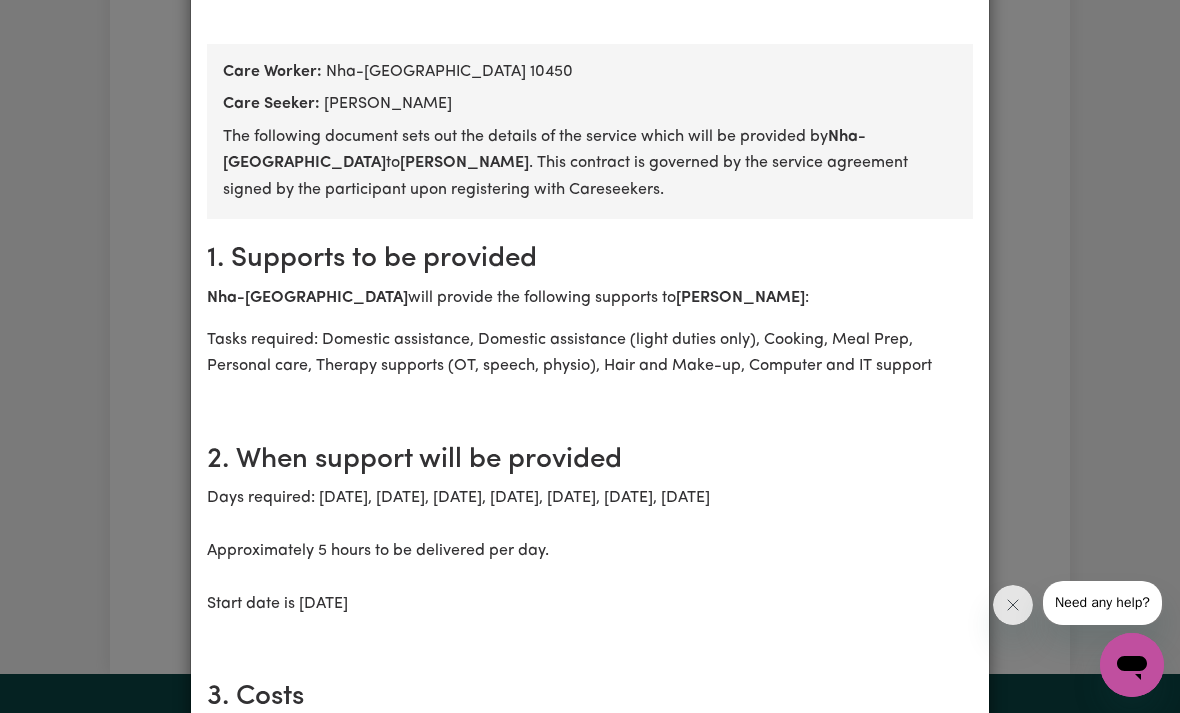 click on "NDIS `Individual Support Worker - [GEOGRAPHIC_DATA] [DEMOGRAPHIC_DATA] terms Review the following contractual terms for the care job and the Careseekers terms. If you agree to these terms, click the  I Accept  button below. Otherwise, click on the  I Decline  button to decline the job that has been awarded to you. Care Worker:    Nha-Nha N   10450 Care Seeker:    [PERSON_NAME] The following document sets out the details of the service which will be provided by  Nha-Nha N  to  [PERSON_NAME] This contract is governed by the service agreement signed by the participant upon registering with Careseekers. 1. Supports to be provided Nha-Nha N  will provide the following supports to  [PERSON_NAME] : Tasks required: Domestic assistance, Domestic assistance (light duties only), Cooking, Meal Prep, Personal care, Therapy supports (OT, speech, physio), Hair and Make-up, Computer and IT support 2. When support will be provided 3. Costs Nha-Nha N  will charge an hourly rate of: $ 62.50   on Weekdays 4. Payments Nha-Nha N Careseekers charges a  16 7" at bounding box center [590, 356] 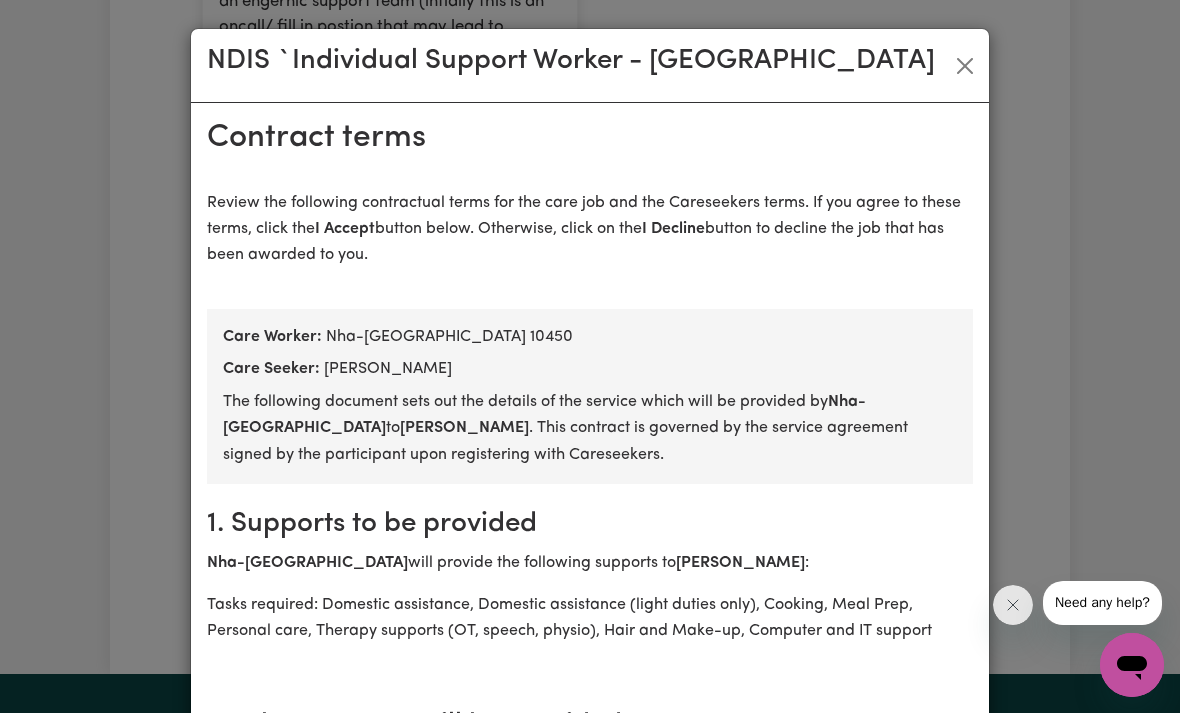 scroll, scrollTop: 0, scrollLeft: 0, axis: both 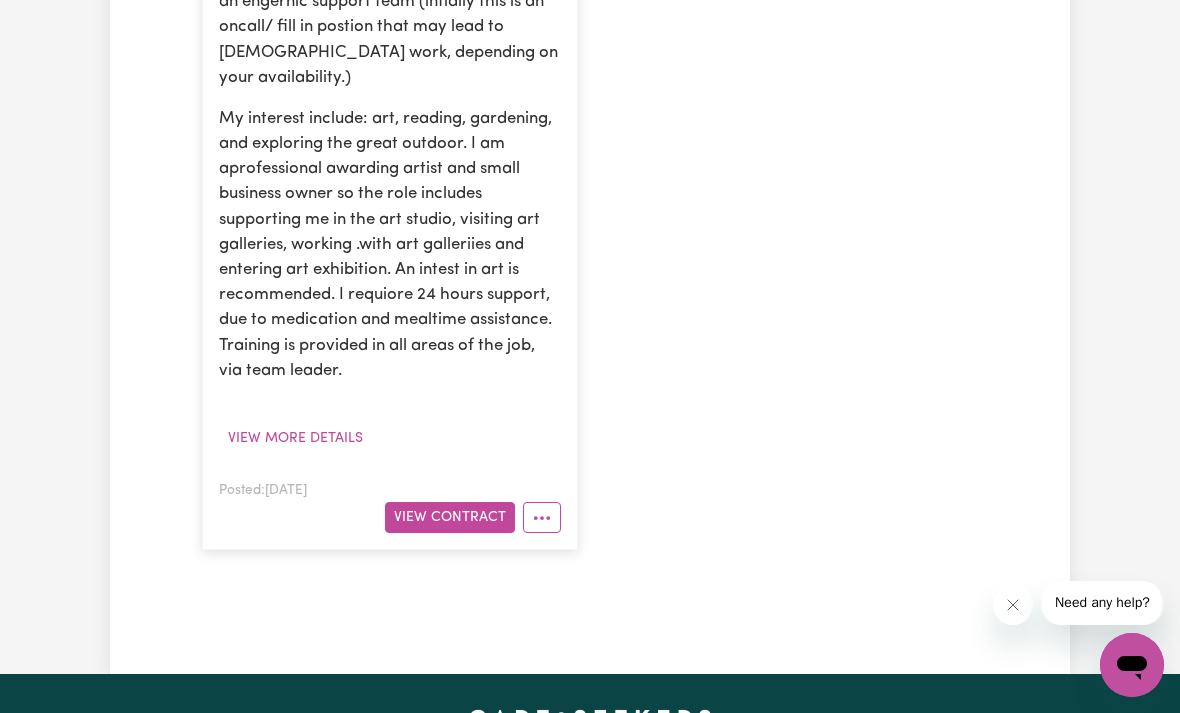 click at bounding box center (542, 517) 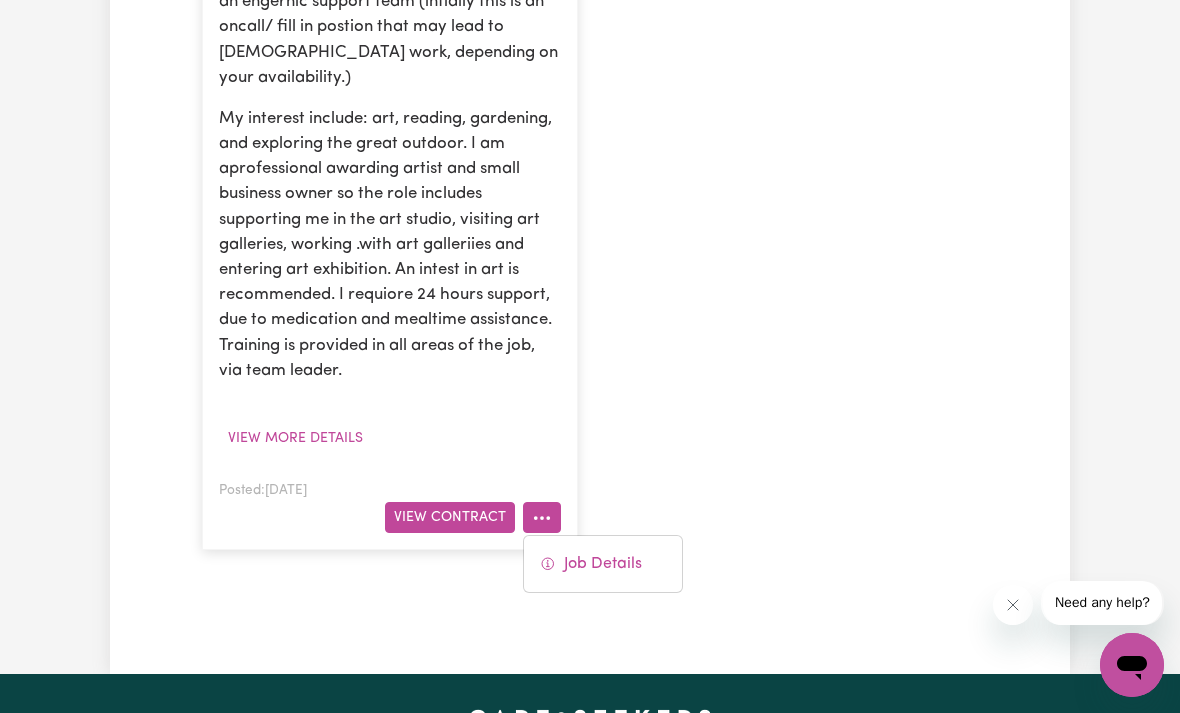 click on "NDIS `Individual Support Worker - [GEOGRAPHIC_DATA] ,  [GEOGRAPHIC_DATA] # 14375 Pending $ 55 /hr Looking for a casusl support worker to join an engernic support team (intially this is an oncall/ fill in postion that may lead to [DEMOGRAPHIC_DATA] work, depending on your availability.)  My interest include: art, reading, gardening, and exploring the great outdoor.  I am aprofessional awarding artist and small business owner so the role includes supporting me in the art studio, visiting art galleries, working .with art galleriies and entering art exhibition. An intest in art is recommended. I requiore 24 hours support, due to medication and mealtime assistance. Training is provided in all areas of the job, via team leader. View more details Posted:  [DATE] View [DEMOGRAPHIC_DATA] Job Details" at bounding box center (590, 160) 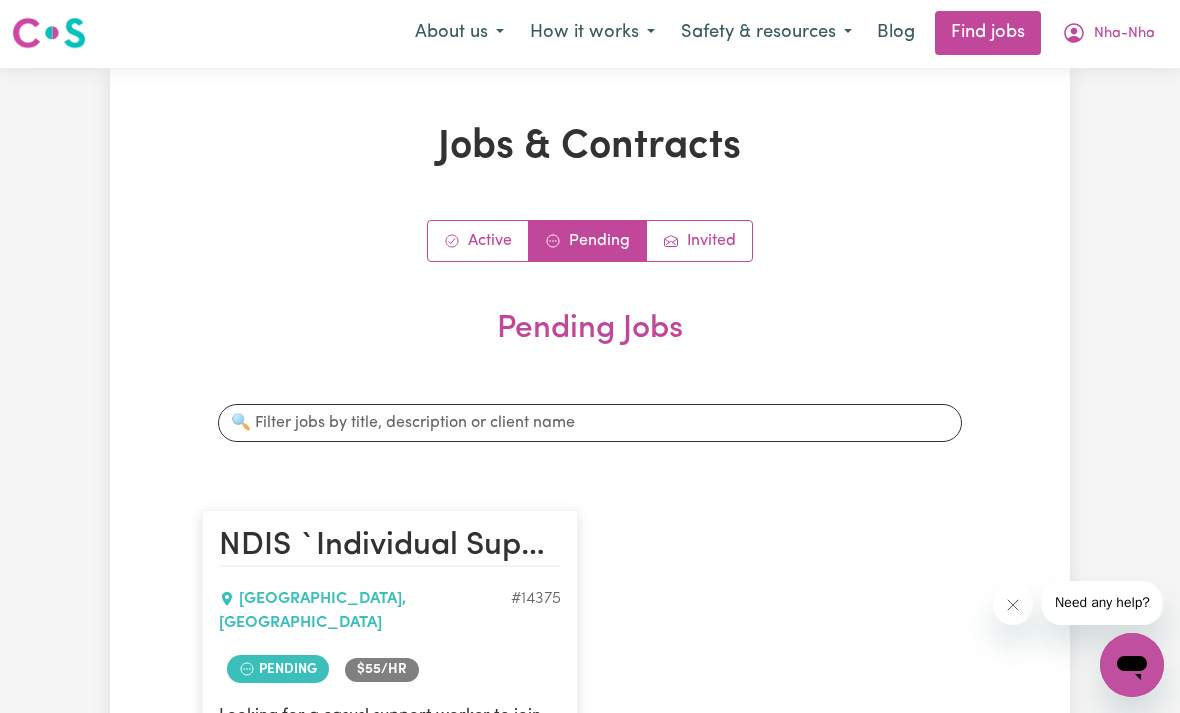 scroll, scrollTop: 0, scrollLeft: 0, axis: both 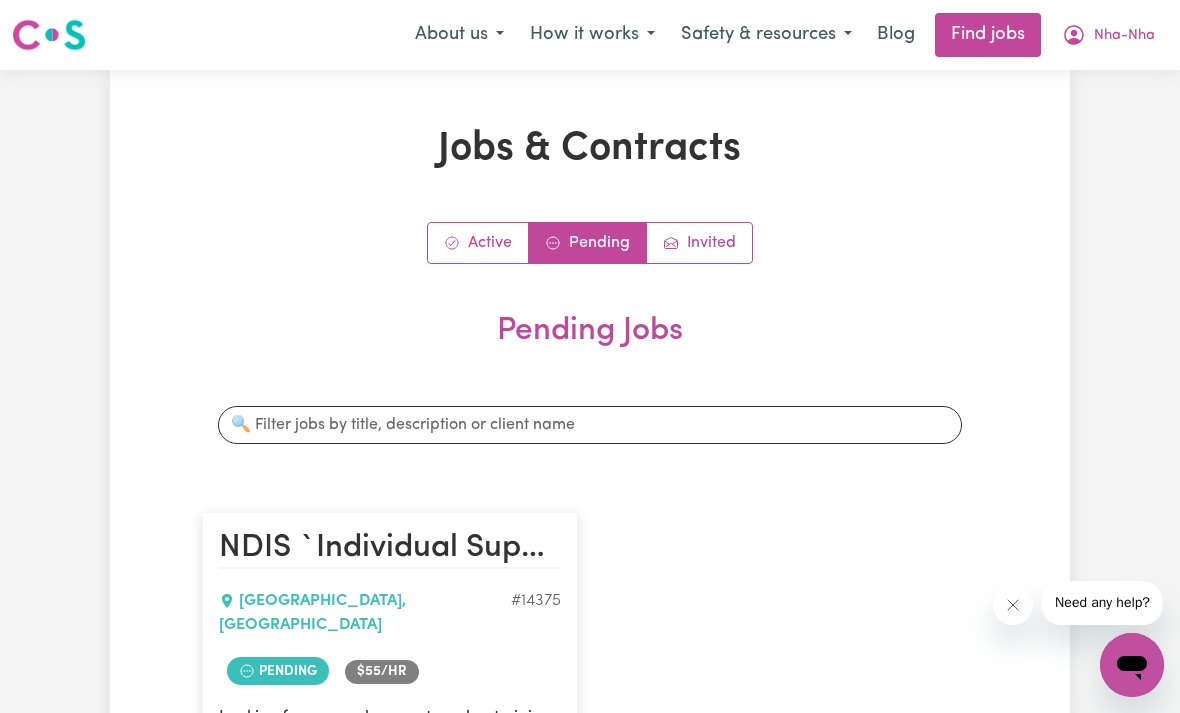 click on "Find jobs" at bounding box center [988, 35] 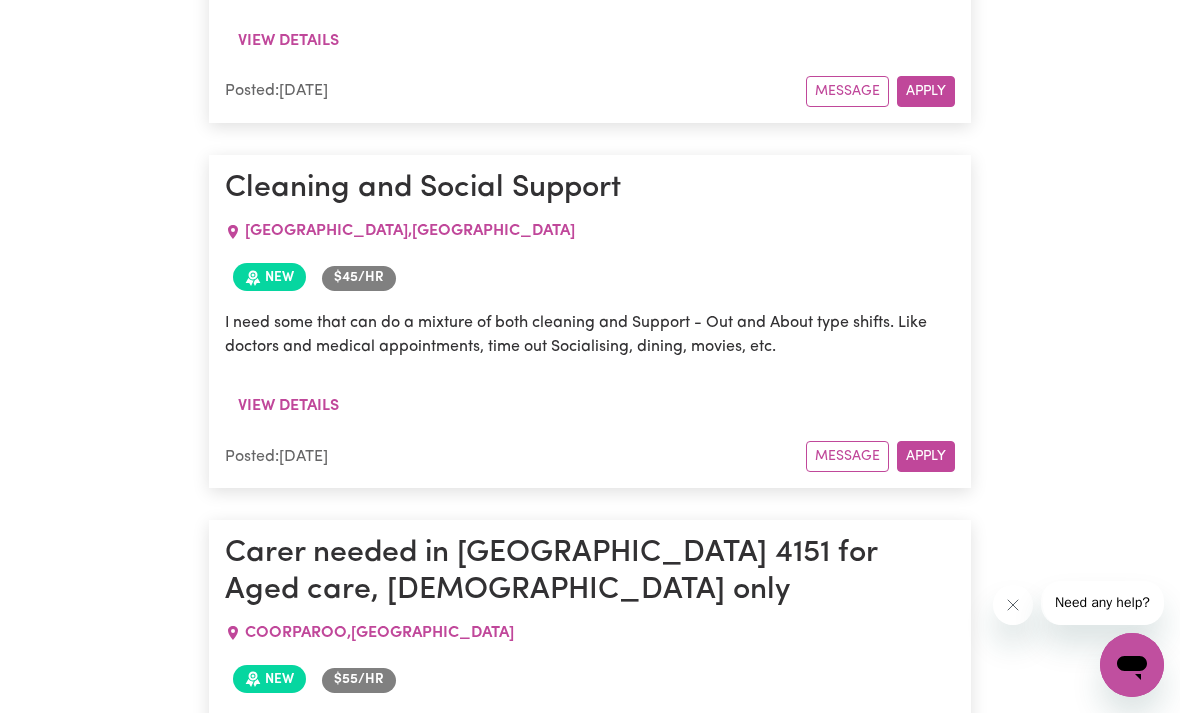 scroll, scrollTop: 1146, scrollLeft: 0, axis: vertical 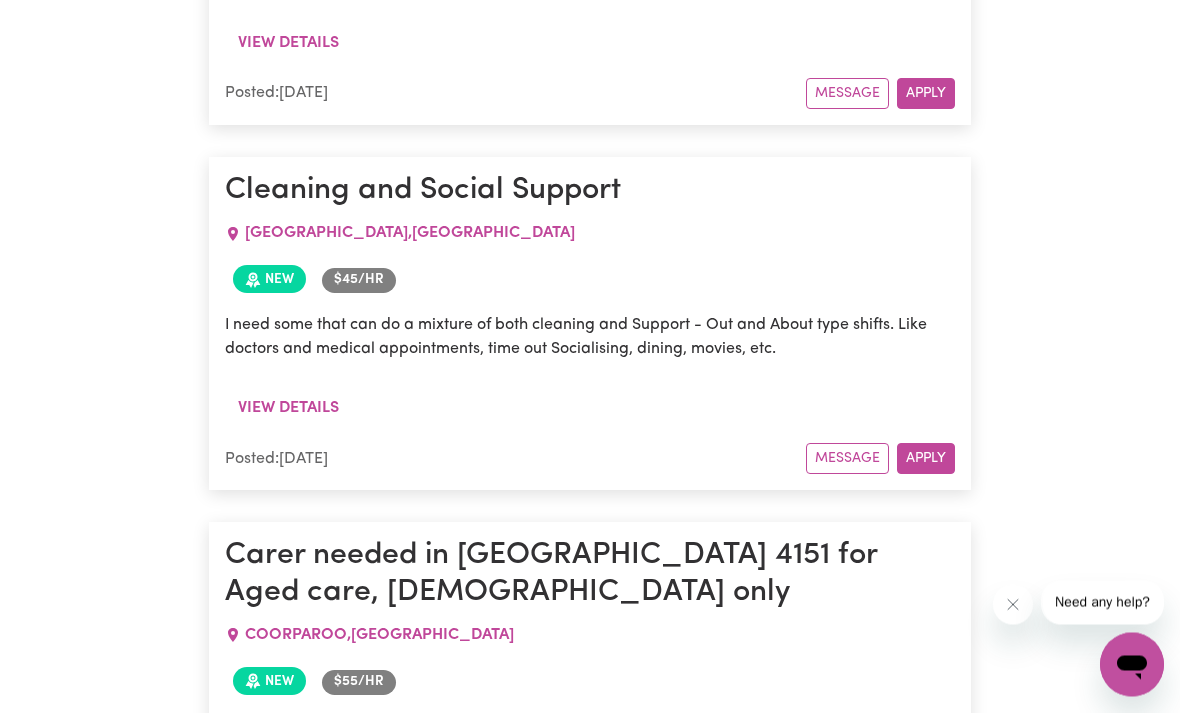 click on "View details" at bounding box center (288, 409) 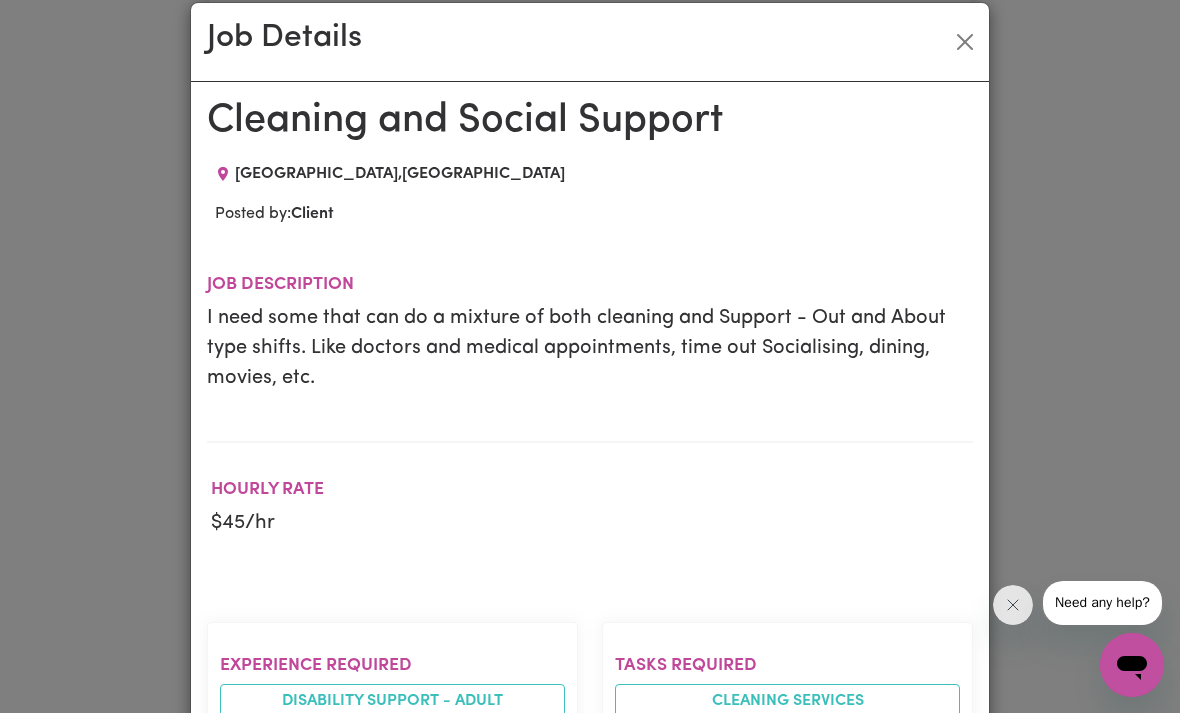 scroll, scrollTop: 24, scrollLeft: 0, axis: vertical 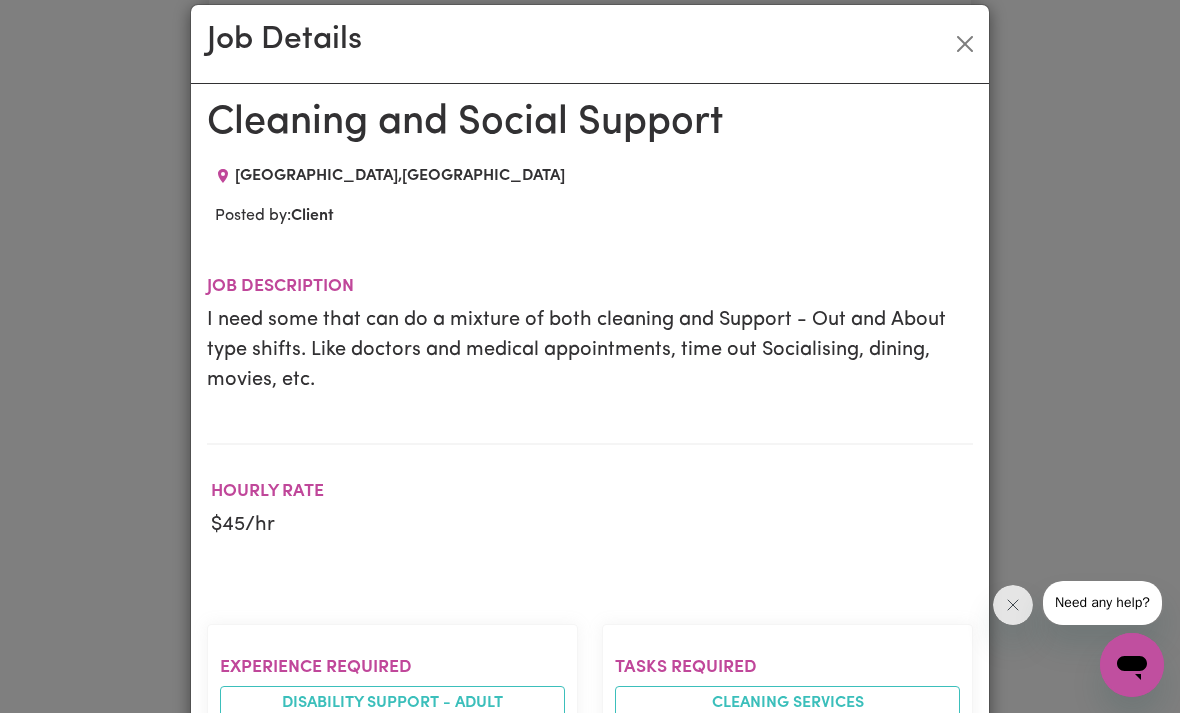 click at bounding box center [965, 44] 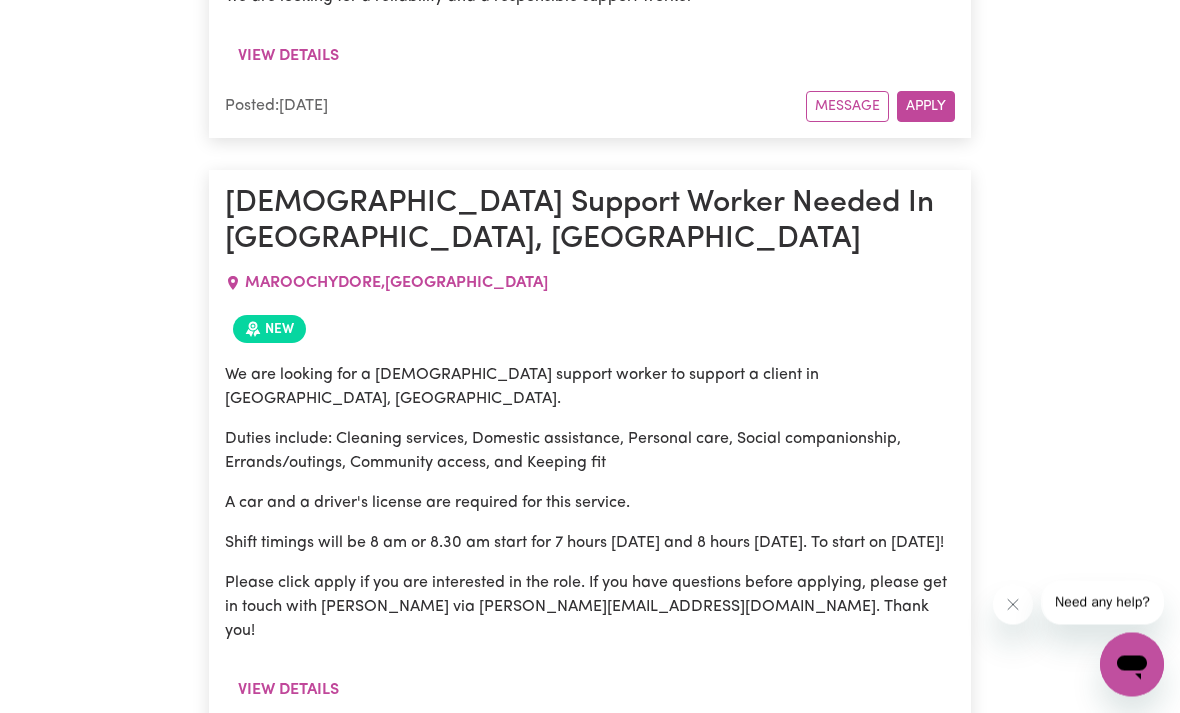 scroll, scrollTop: 2219, scrollLeft: 0, axis: vertical 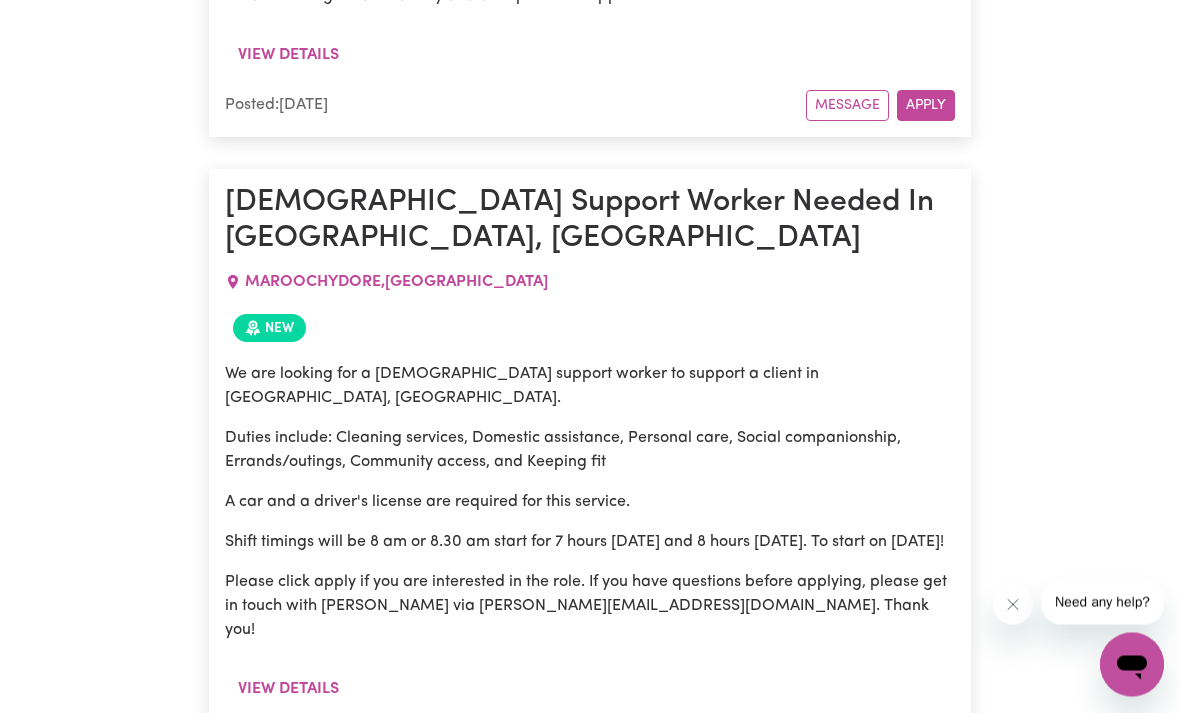 click on "View details" at bounding box center [288, 690] 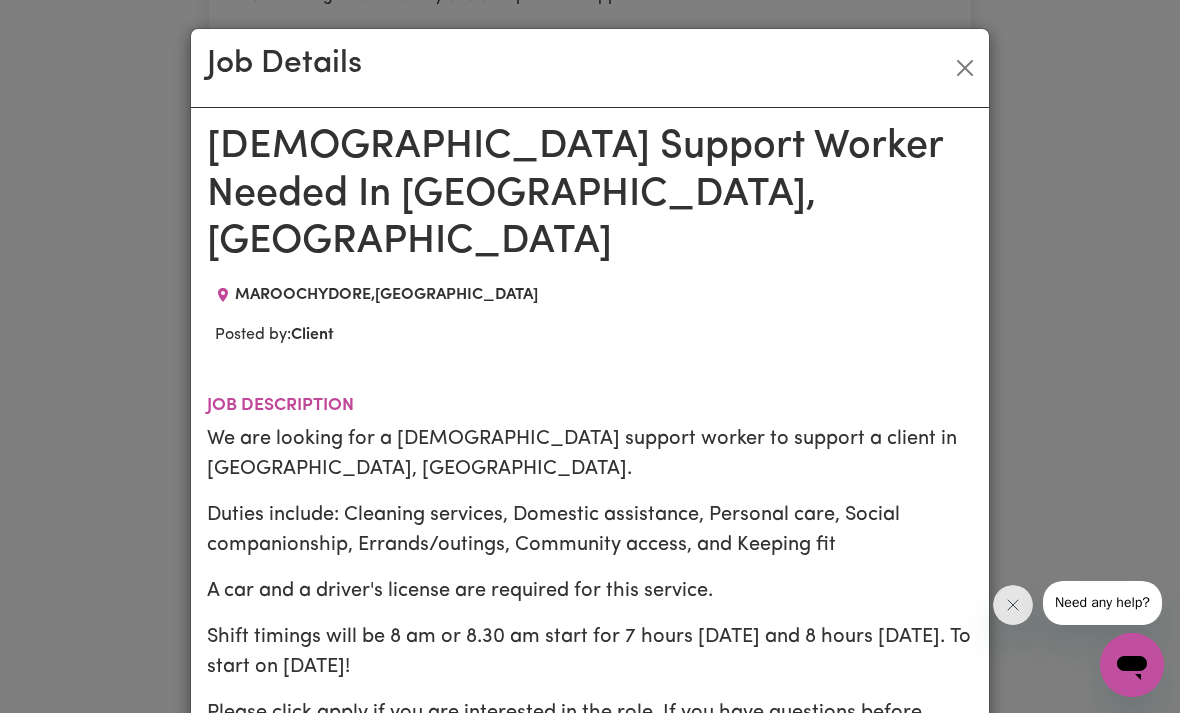 scroll, scrollTop: 0, scrollLeft: 0, axis: both 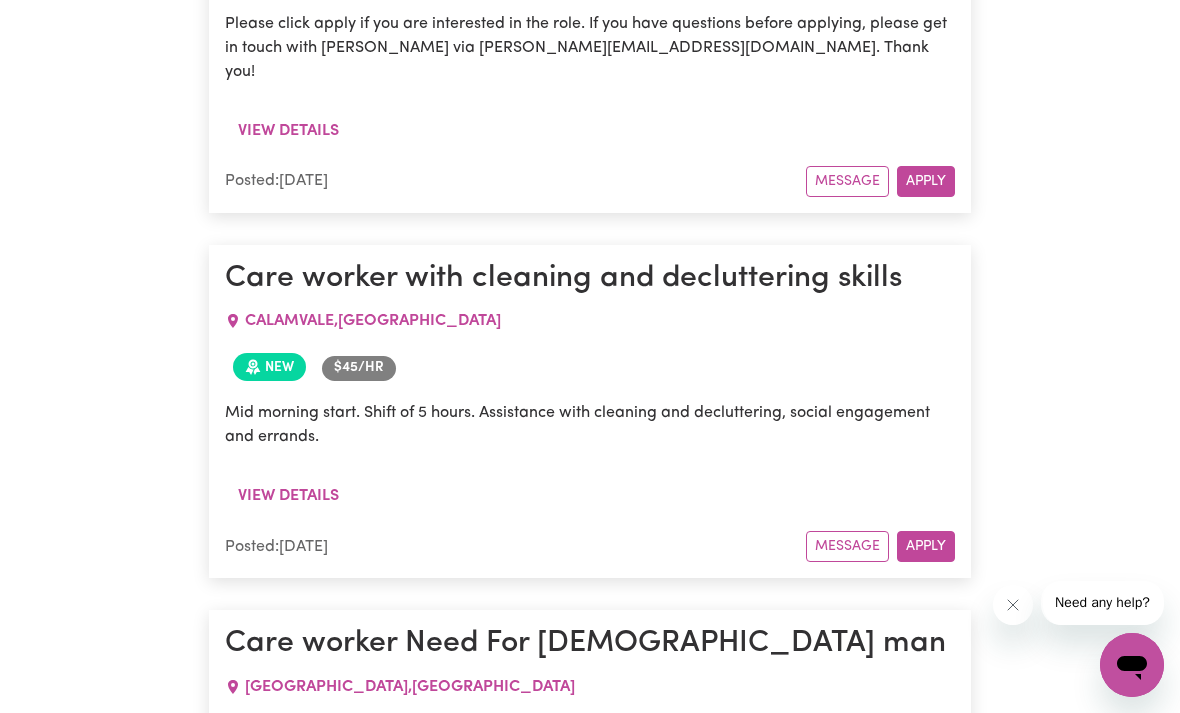 click on "View details" at bounding box center (288, 496) 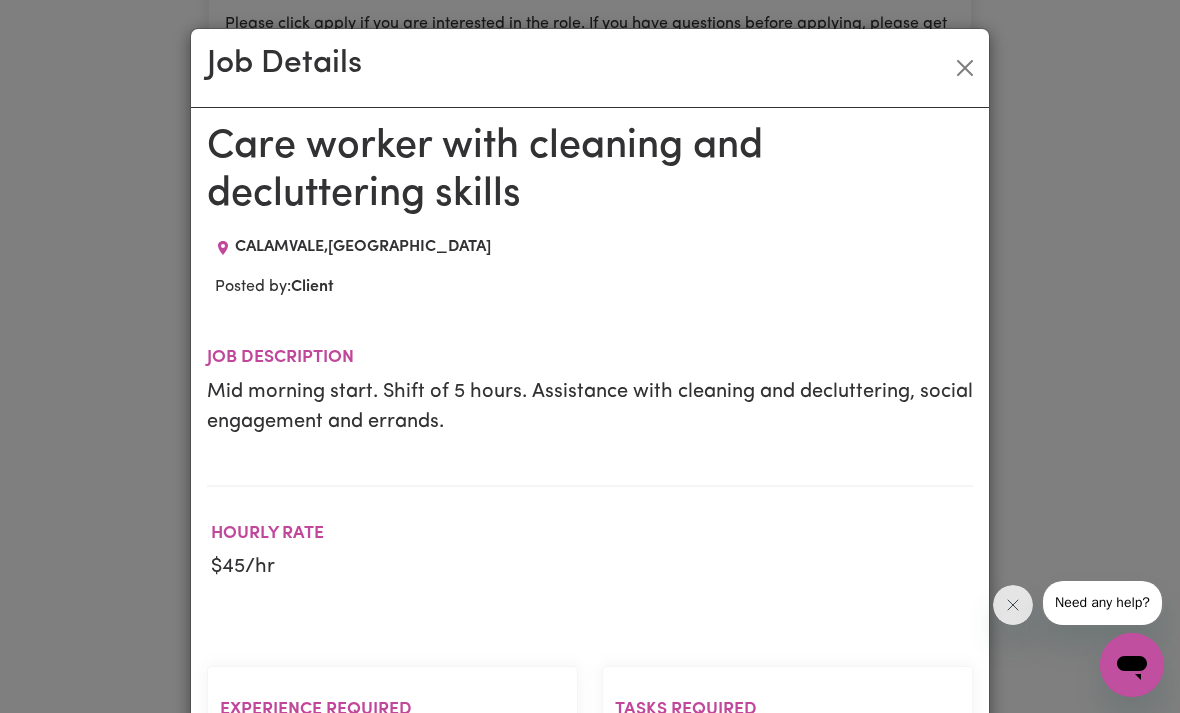 scroll, scrollTop: 0, scrollLeft: 0, axis: both 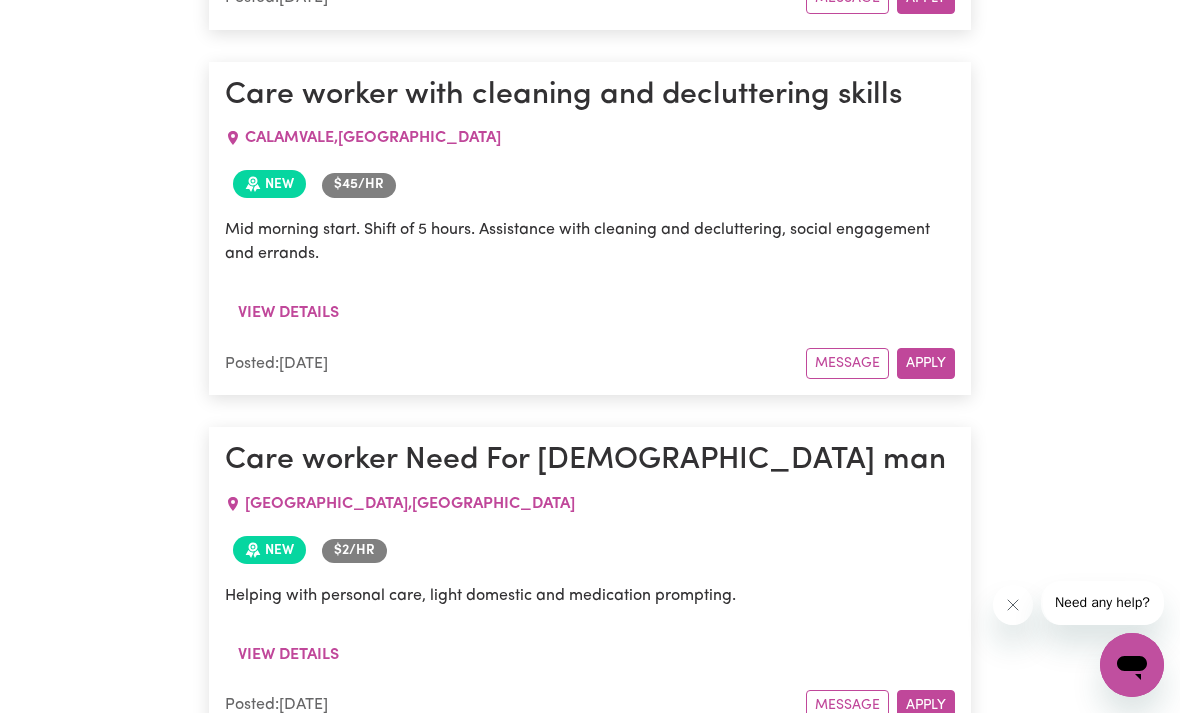 click on "View details" at bounding box center (288, 655) 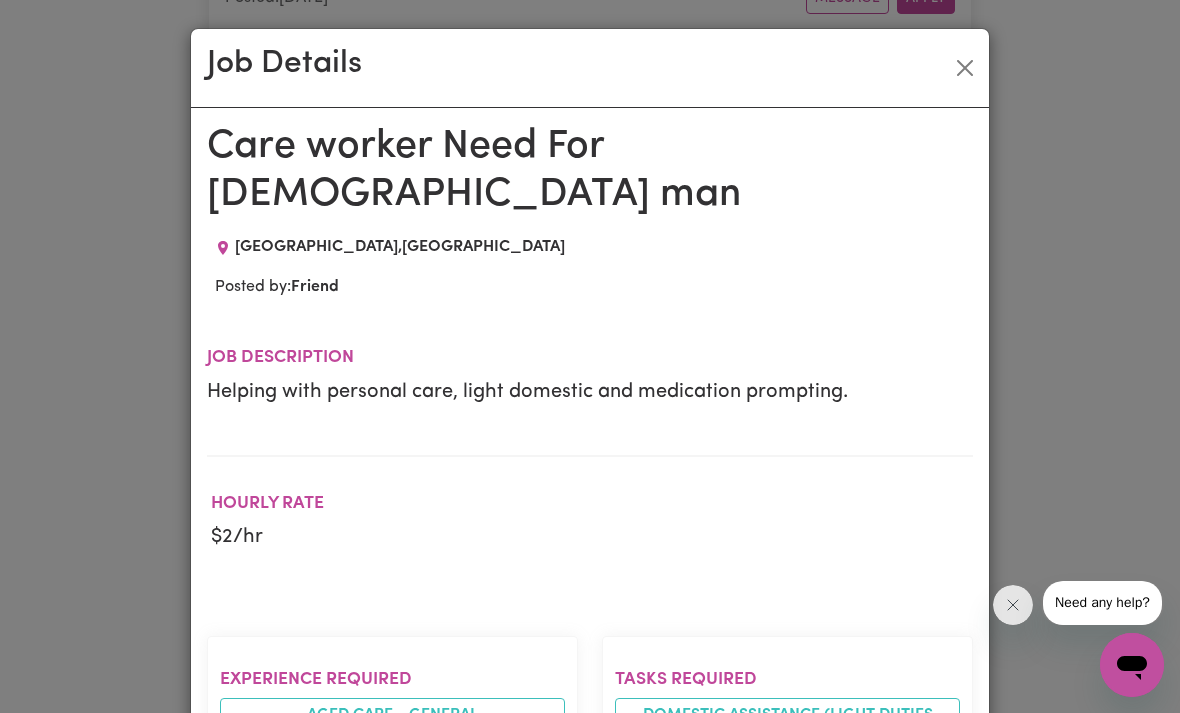 scroll, scrollTop: 0, scrollLeft: 0, axis: both 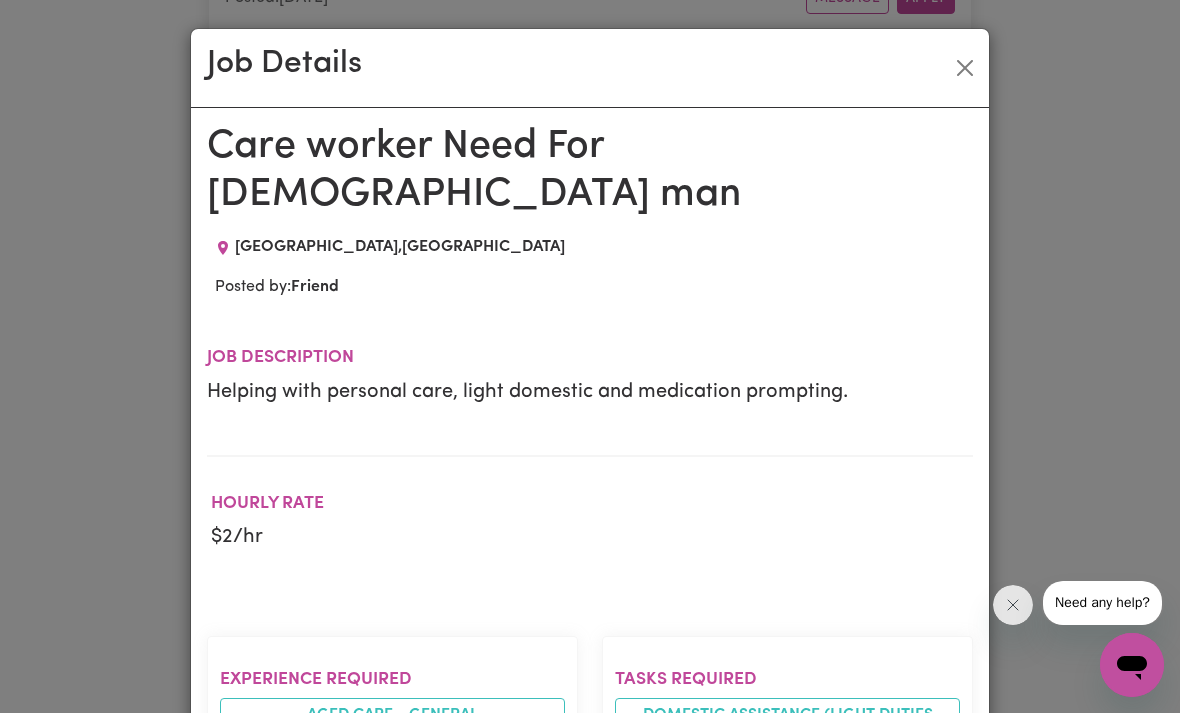 click at bounding box center [965, 68] 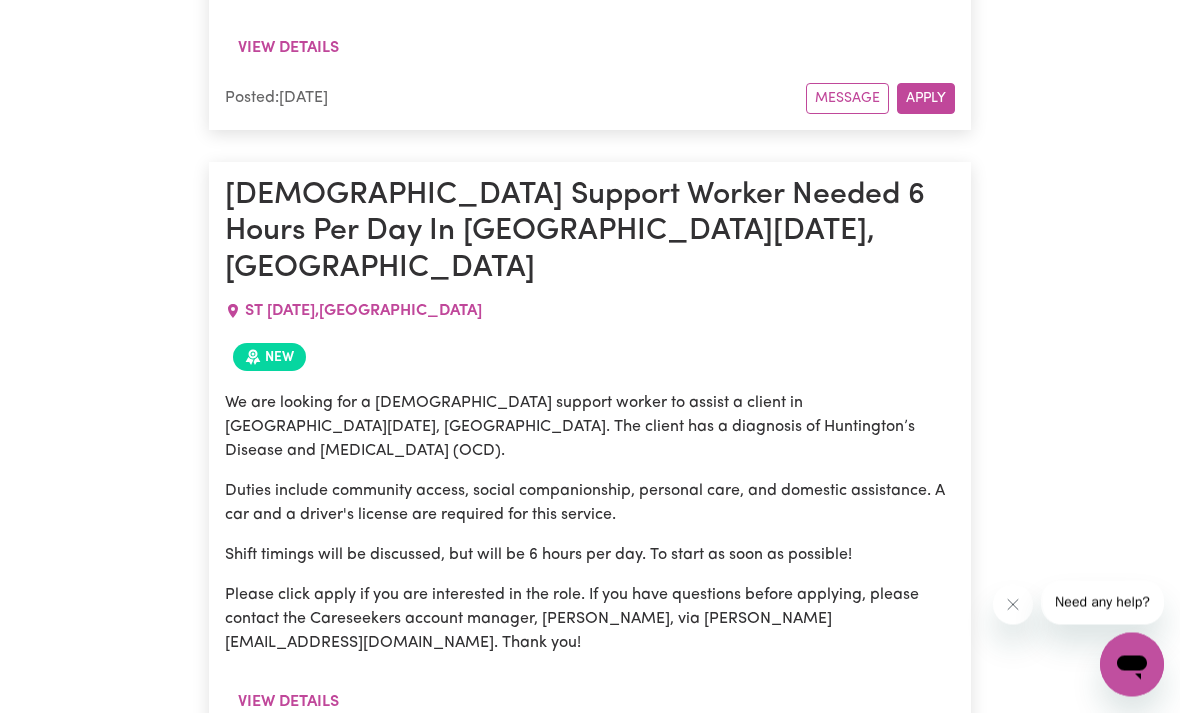scroll, scrollTop: 3570, scrollLeft: 0, axis: vertical 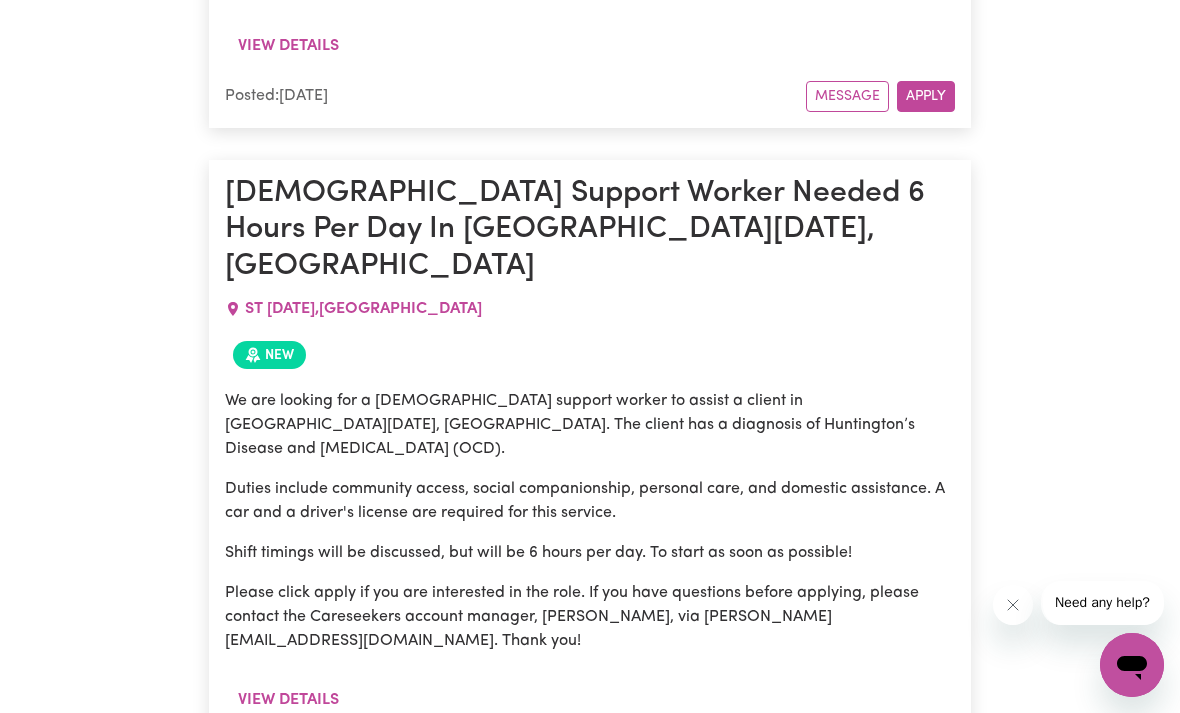 click on "View details" at bounding box center [288, 700] 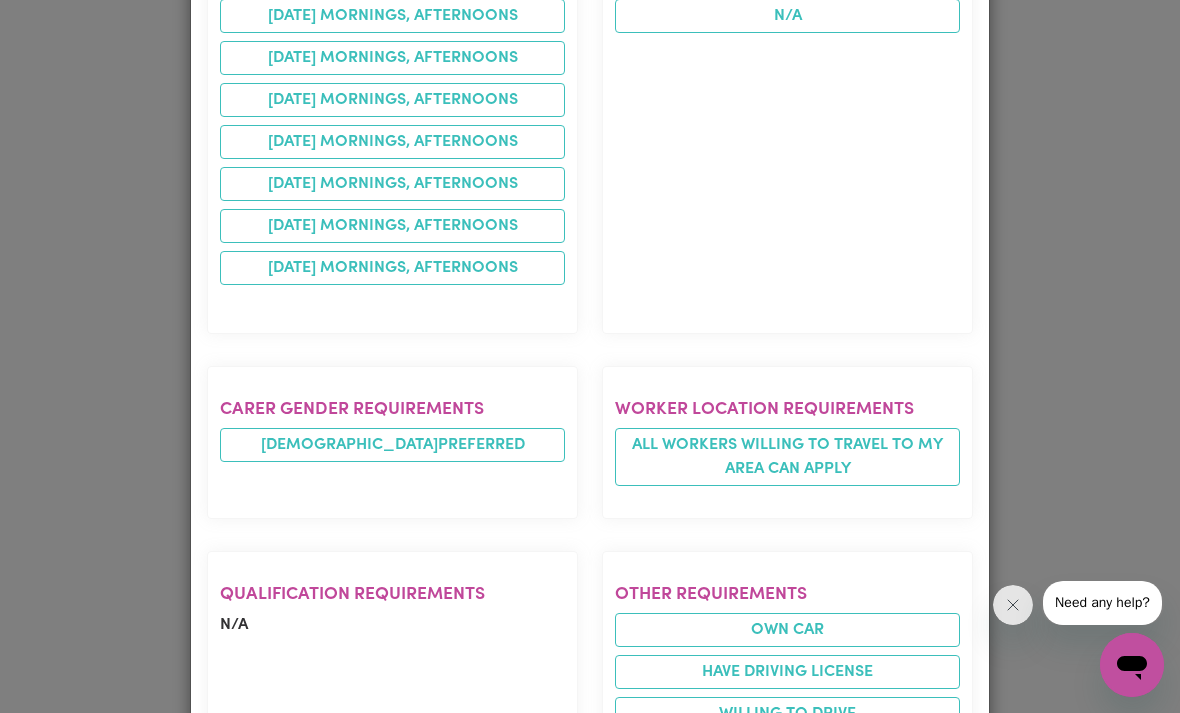 scroll, scrollTop: 1349, scrollLeft: 0, axis: vertical 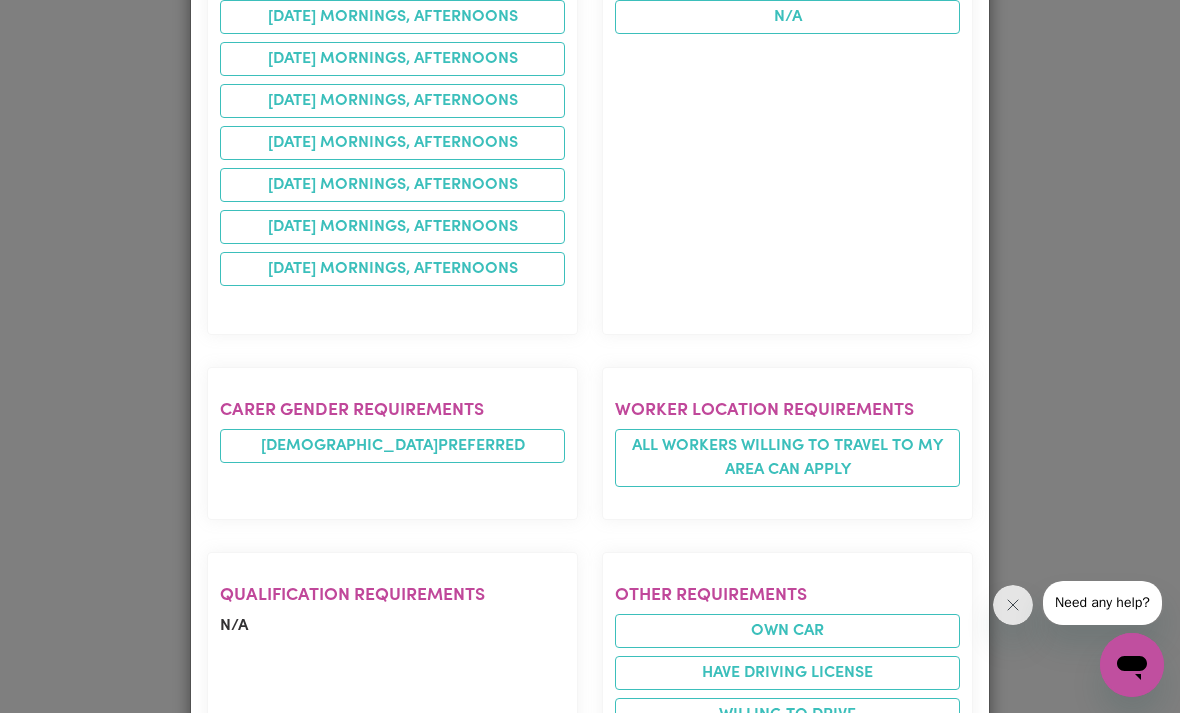 click on "Job Details [DEMOGRAPHIC_DATA] Support Worker Needed 6 Hours Per Day In [GEOGRAPHIC_DATA][DATE], [GEOGRAPHIC_DATA][DATE] ,  [GEOGRAPHIC_DATA] Posted by:  Client Job description We are looking for a [DEMOGRAPHIC_DATA] support worker to assist a client in [GEOGRAPHIC_DATA][DATE], [GEOGRAPHIC_DATA]. The client has a diagnosis of Huntington’s Disease and [MEDICAL_DATA] (OCD). Duties include community access, social companionship, personal care, and domestic assistance. A car and a driver's license are required for this service. Shift timings will be discussed, but will be 6 hours per day. To start as soon as possible! Please click apply if you are interested in the role. If you have questions before applying, please contact the Careseekers account manager, [PERSON_NAME], via [PERSON_NAME][EMAIL_ADDRESS][DOMAIN_NAME]. Thank you! Experience required Disability support - Adult Tasks required Domestic assistance (light duties only) Personal care Social companionship Errands / Outings Community access Availability required [DATE] mornings, afternoons [DATE] mornings, afternoons [DATE] mornings, afternoons" at bounding box center (590, 356) 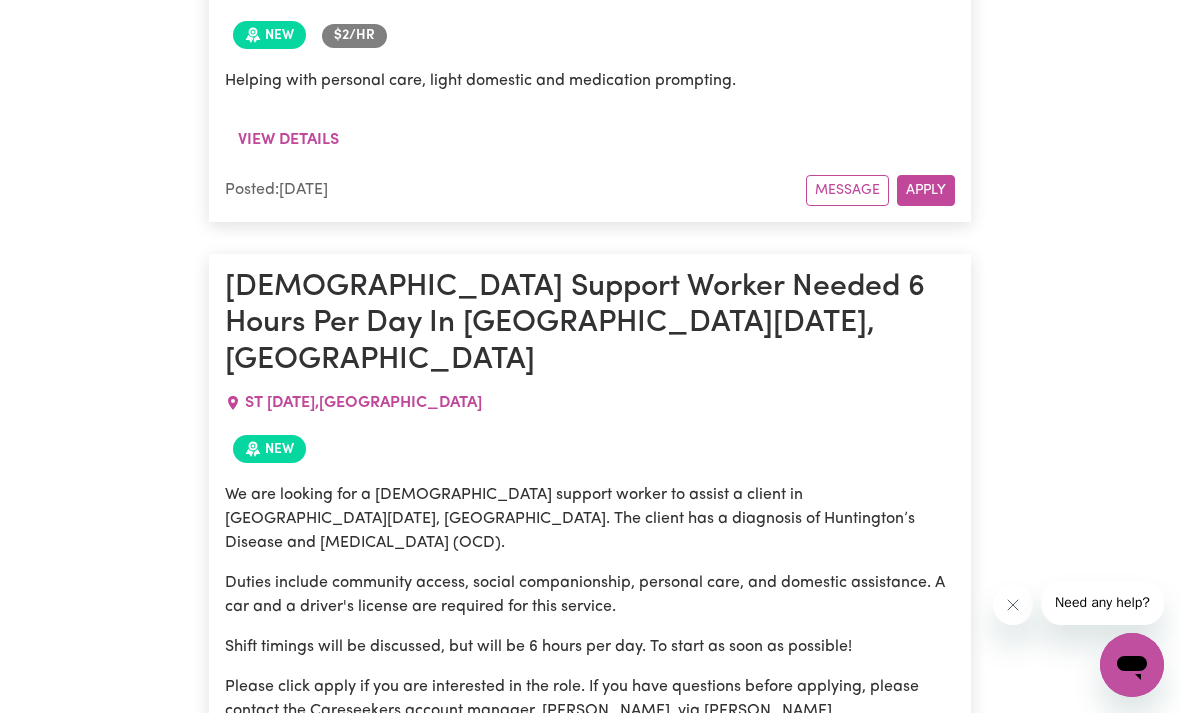 scroll, scrollTop: 3475, scrollLeft: 0, axis: vertical 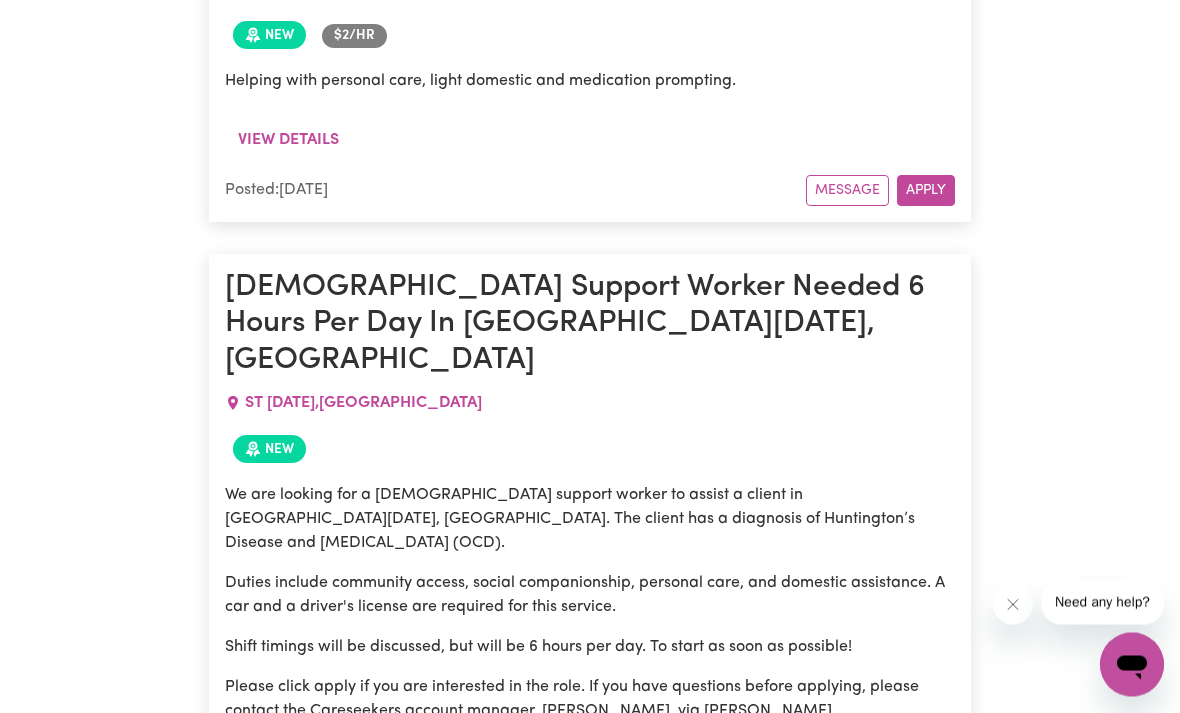 click on "View details" at bounding box center [288, 795] 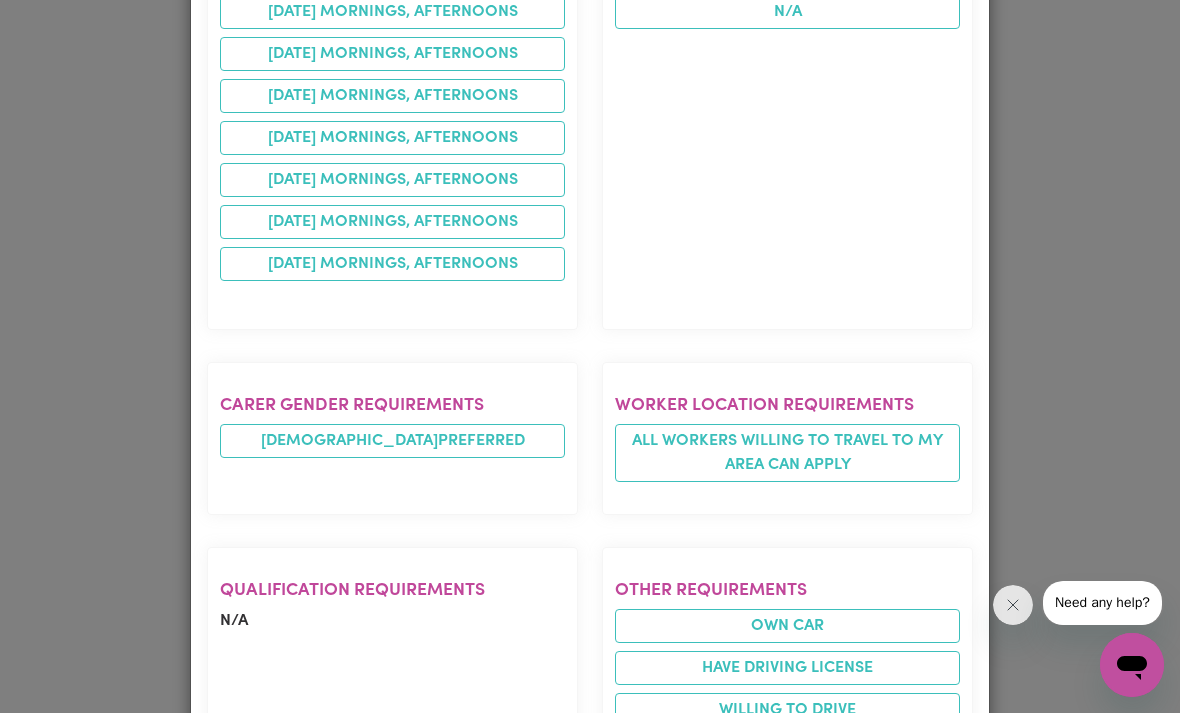 scroll, scrollTop: 1349, scrollLeft: 0, axis: vertical 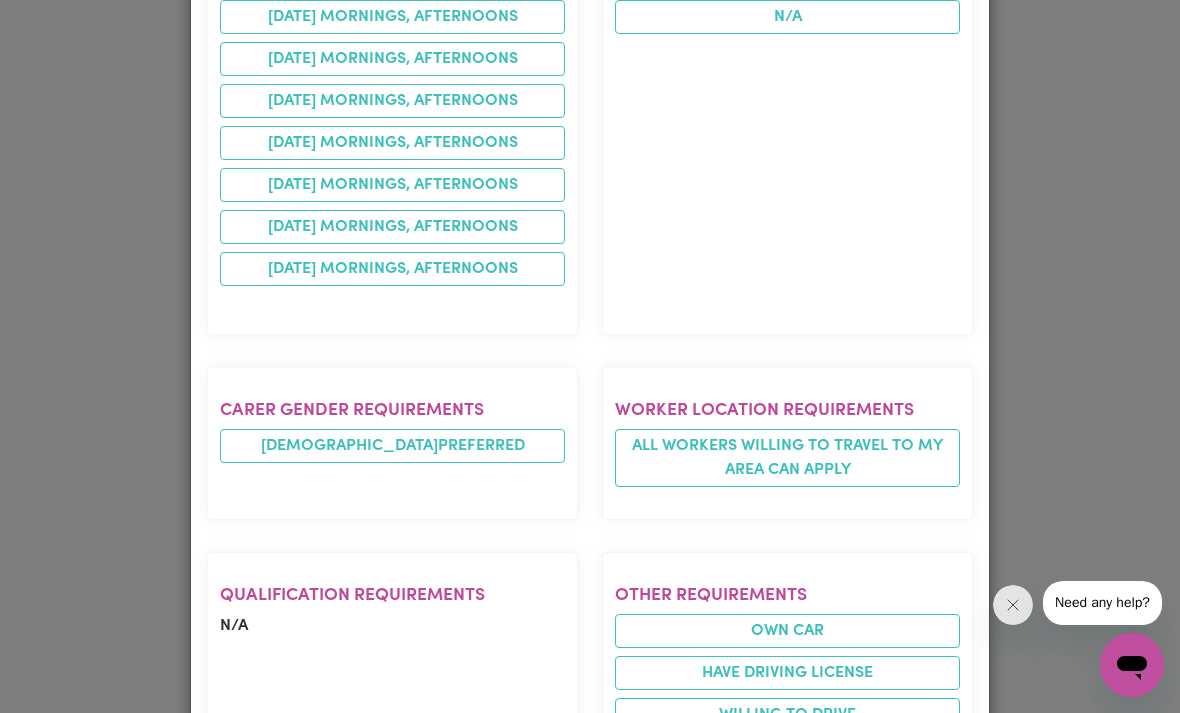 click on "Job Details [DEMOGRAPHIC_DATA] Support Worker Needed 6 Hours Per Day In [GEOGRAPHIC_DATA][DATE], [GEOGRAPHIC_DATA][DATE] ,  [GEOGRAPHIC_DATA] Posted by:  Client Job description We are looking for a [DEMOGRAPHIC_DATA] support worker to assist a client in [GEOGRAPHIC_DATA][DATE], [GEOGRAPHIC_DATA]. The client has a diagnosis of Huntington’s Disease and [MEDICAL_DATA] (OCD). Duties include community access, social companionship, personal care, and domestic assistance. A car and a driver's license are required for this service. Shift timings will be discussed, but will be 6 hours per day. To start as soon as possible! Please click apply if you are interested in the role. If you have questions before applying, please contact the Careseekers account manager, [PERSON_NAME], via [PERSON_NAME][EMAIL_ADDRESS][DOMAIN_NAME]. Thank you! Experience required Disability support - Adult Tasks required Domestic assistance (light duties only) Personal care Social companionship Errands / Outings Community access Availability required [DATE] mornings, afternoons [DATE] mornings, afternoons [DATE] mornings, afternoons" at bounding box center (590, 356) 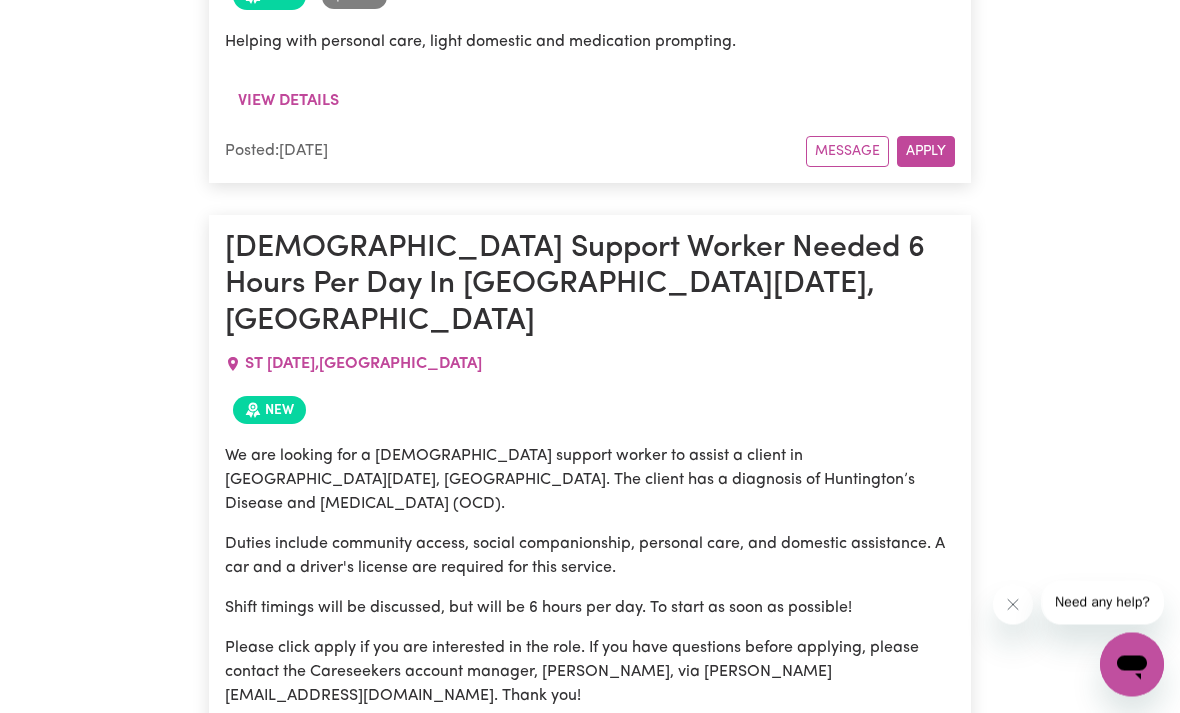 click on "Apply" at bounding box center [926, 806] 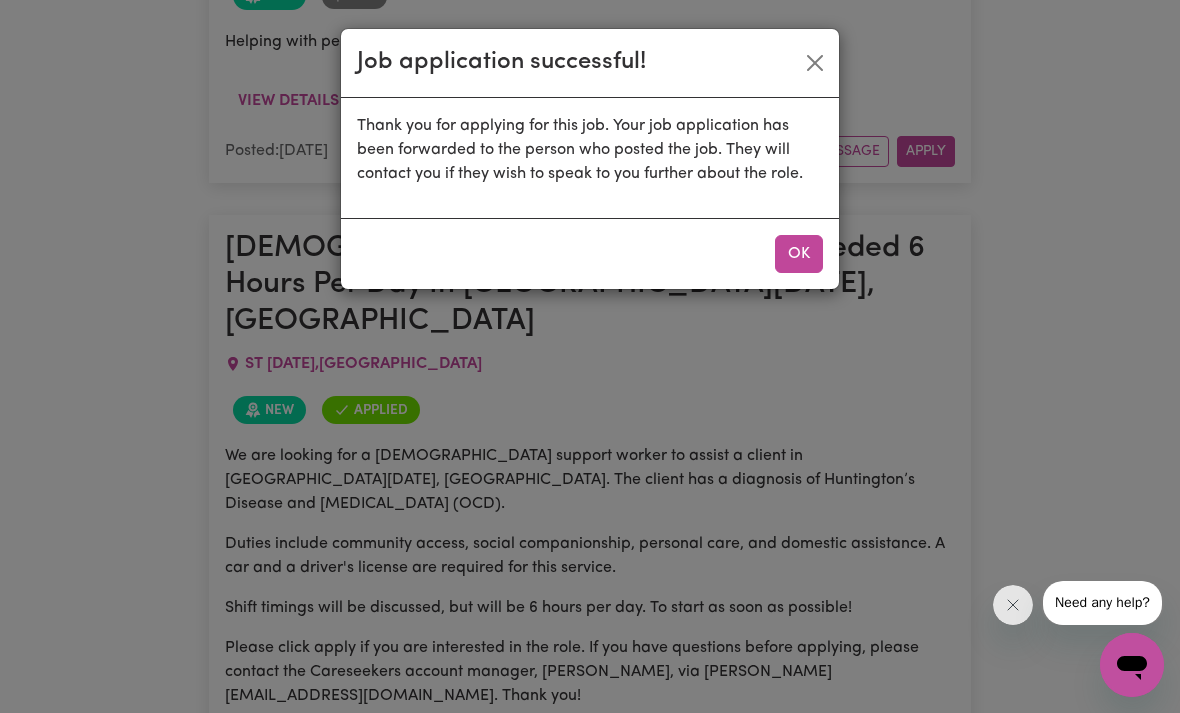 click on "OK" at bounding box center [799, 254] 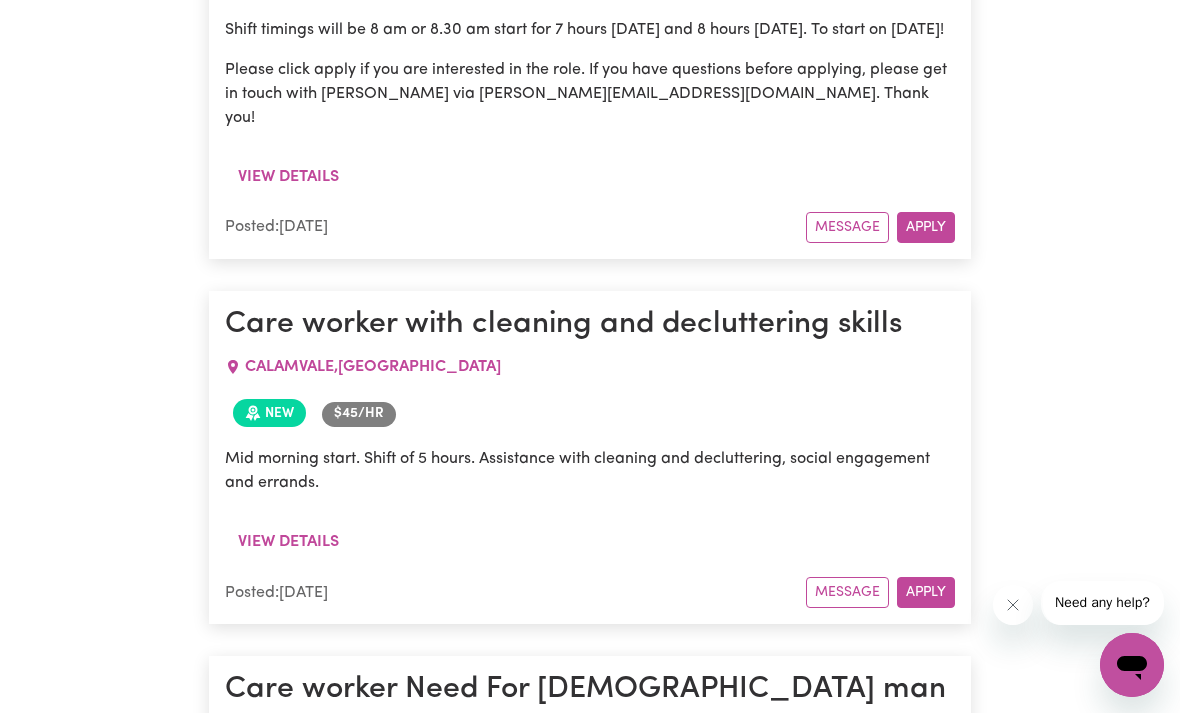scroll, scrollTop: 2726, scrollLeft: 0, axis: vertical 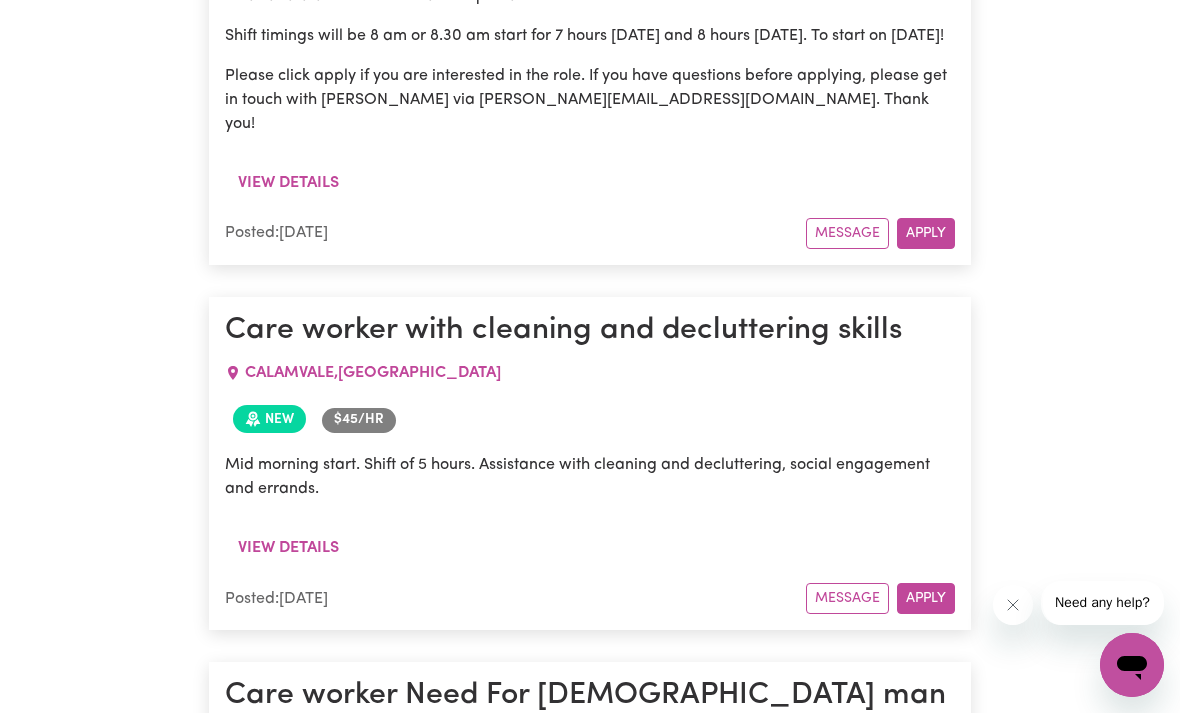 click on "View details" at bounding box center (288, 548) 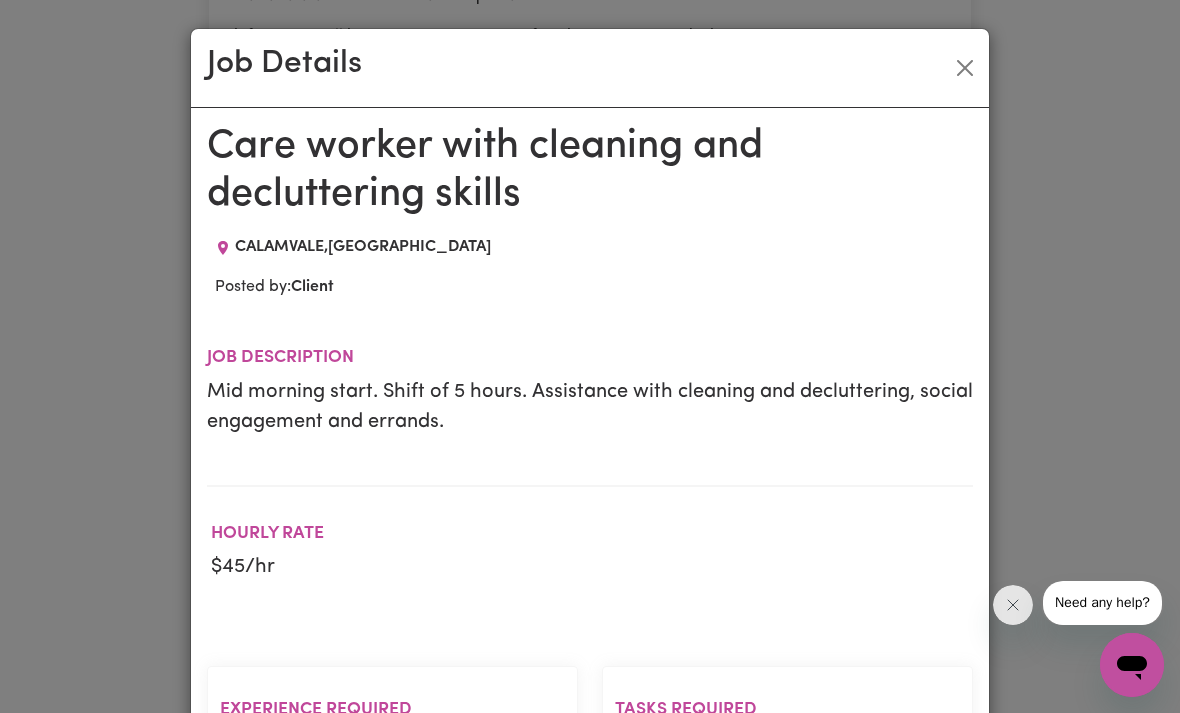 scroll, scrollTop: 0, scrollLeft: 0, axis: both 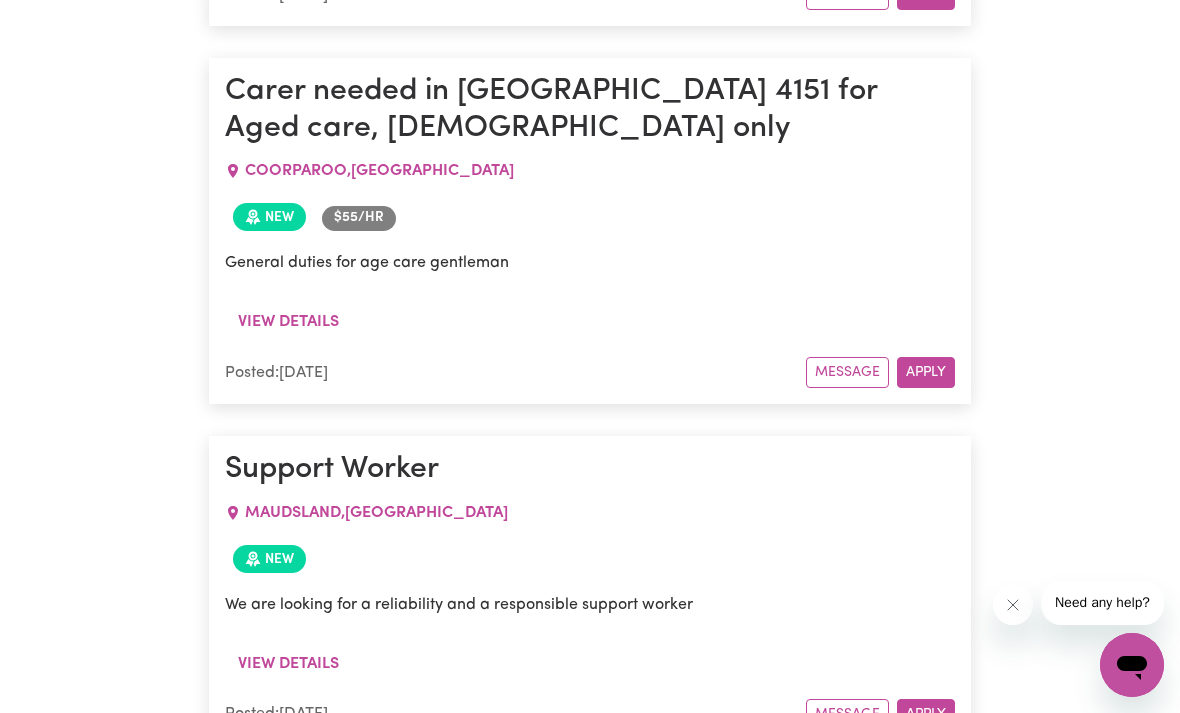 click on "View details" at bounding box center [288, 664] 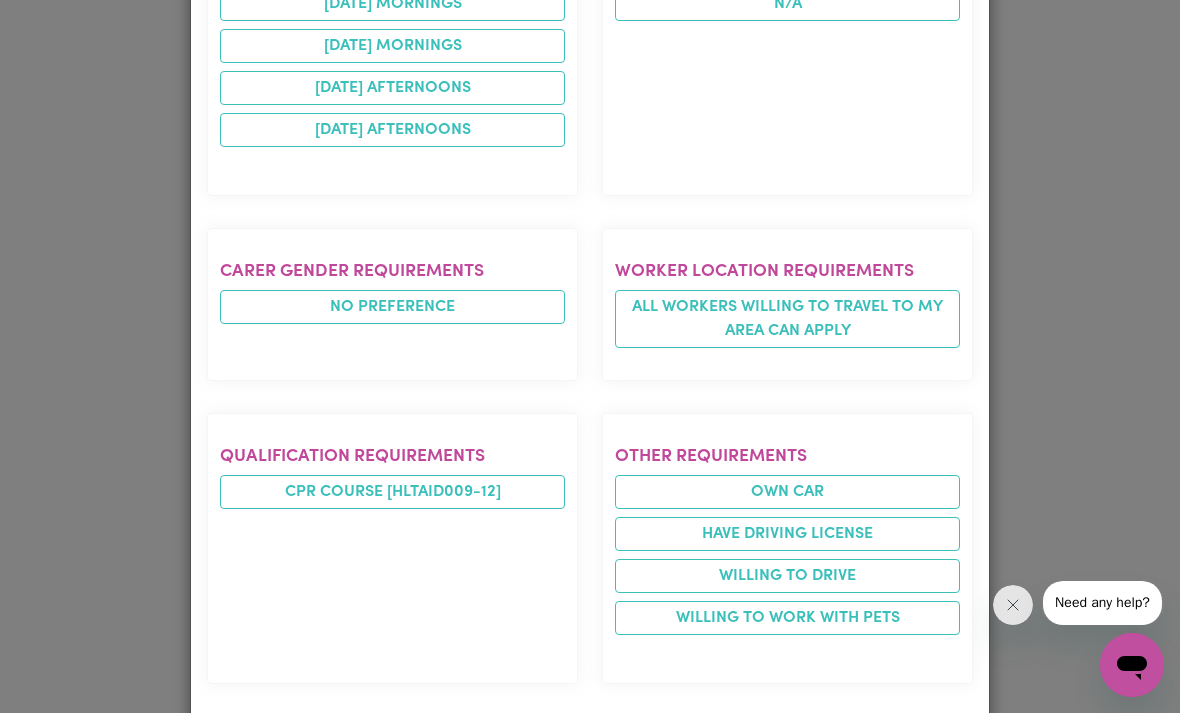 scroll, scrollTop: 858, scrollLeft: 0, axis: vertical 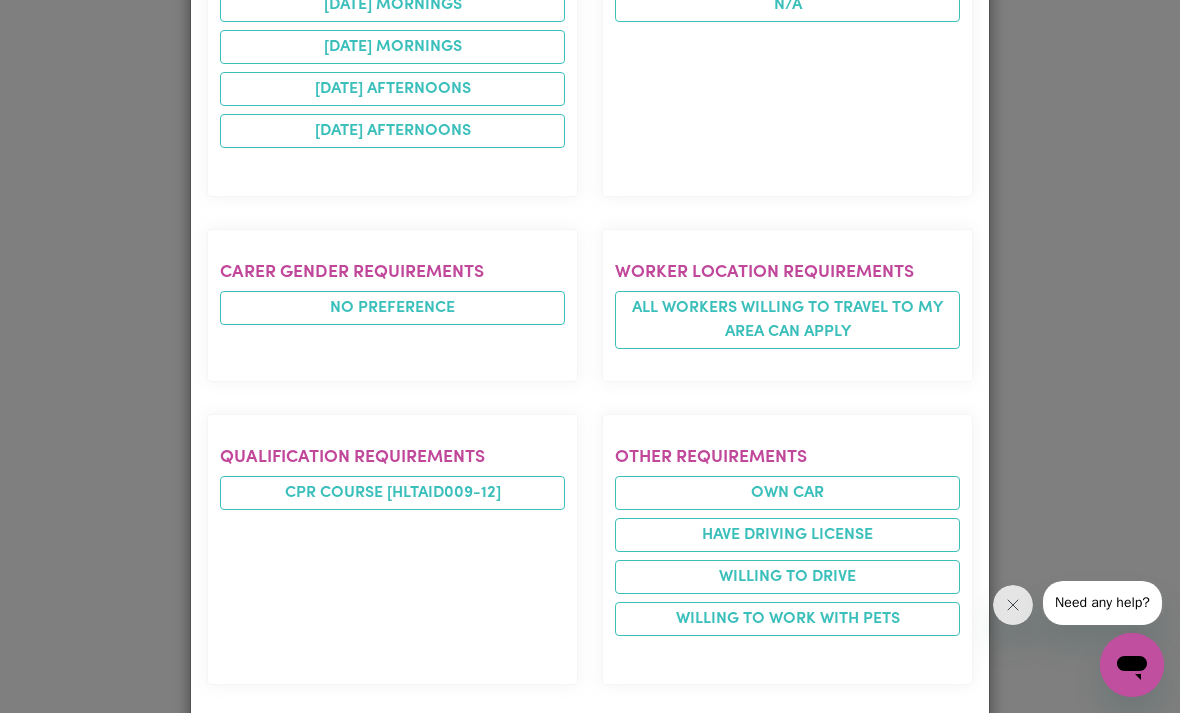 click on "Job Details Support Worker MAUDSLAND ,  [GEOGRAPHIC_DATA] Posted by:  Immediate Family Job description We are looking for a reliability and a responsible support worker  Experience required Disability support - Child [MEDICAL_DATA] [MEDICAL_DATA] Disability support - Other Tasks required Domestic assistance (light duties only) Personal care Therapy Supports (OT, speech, physio) Community access Availability required [DATE] mornings [DATE] mornings [DATE] afternoons [DATE] afternoons Languages required N/A Carer gender requirements No preference Worker location requirements All workers willing to travel to my area can apply Qualification requirements CPR Course [HLTAID009-12] Other requirements Own Car Have driving license Willing to drive Willing to work with pets" at bounding box center (590, 356) 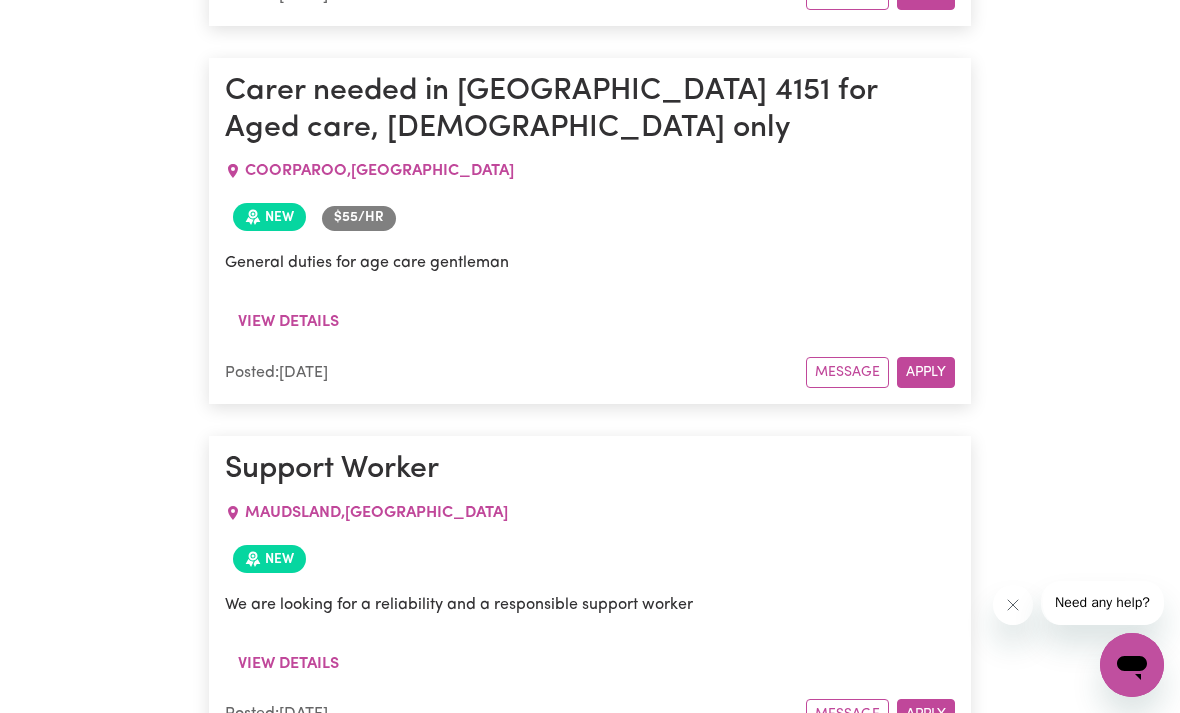 scroll, scrollTop: 0, scrollLeft: 0, axis: both 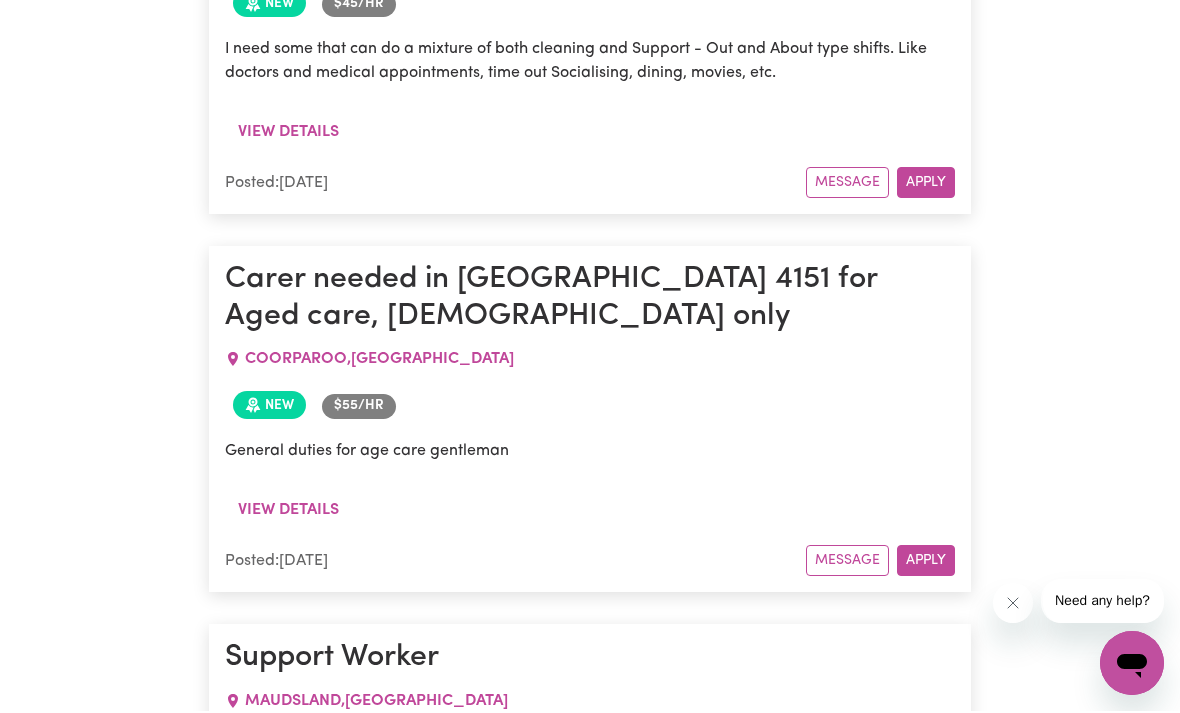 click on "View details" at bounding box center [288, 512] 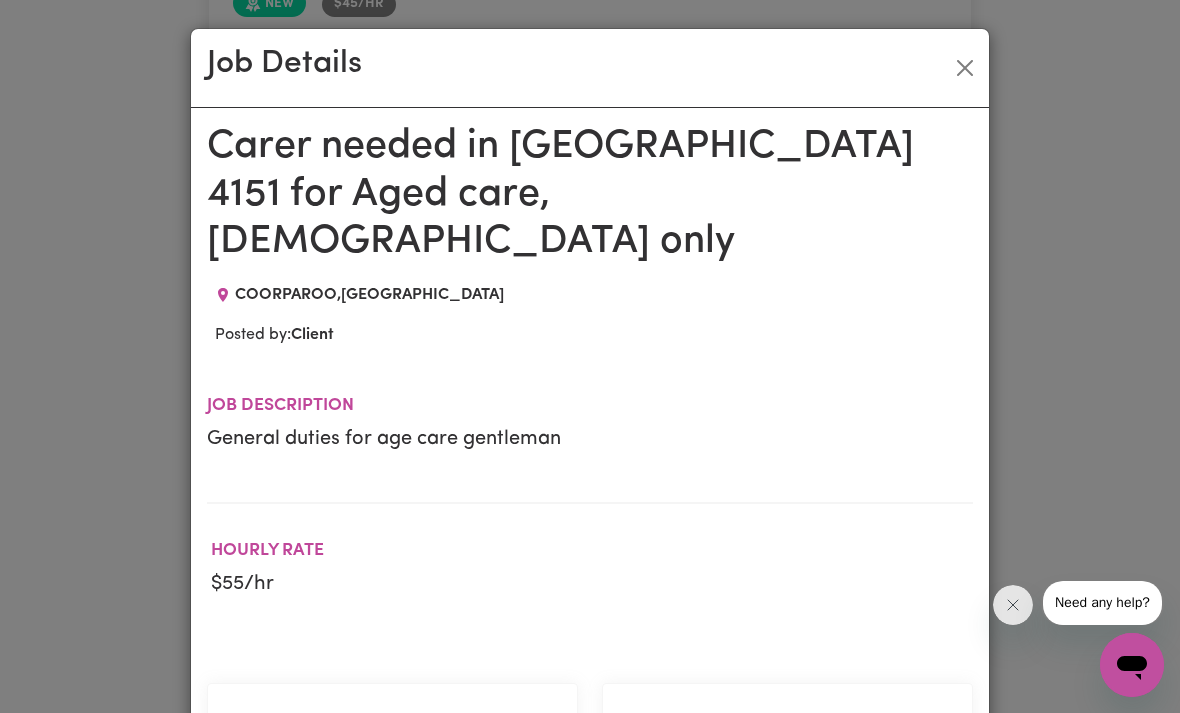 scroll, scrollTop: 0, scrollLeft: 0, axis: both 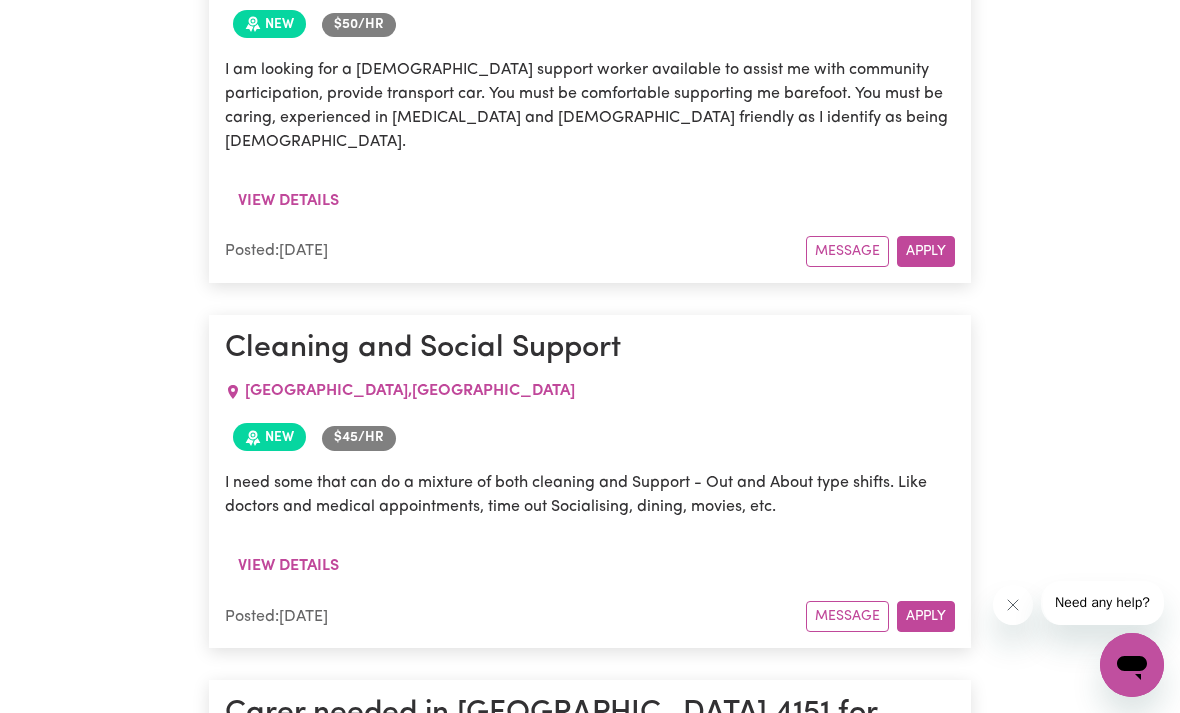 click on "View details" at bounding box center [288, 566] 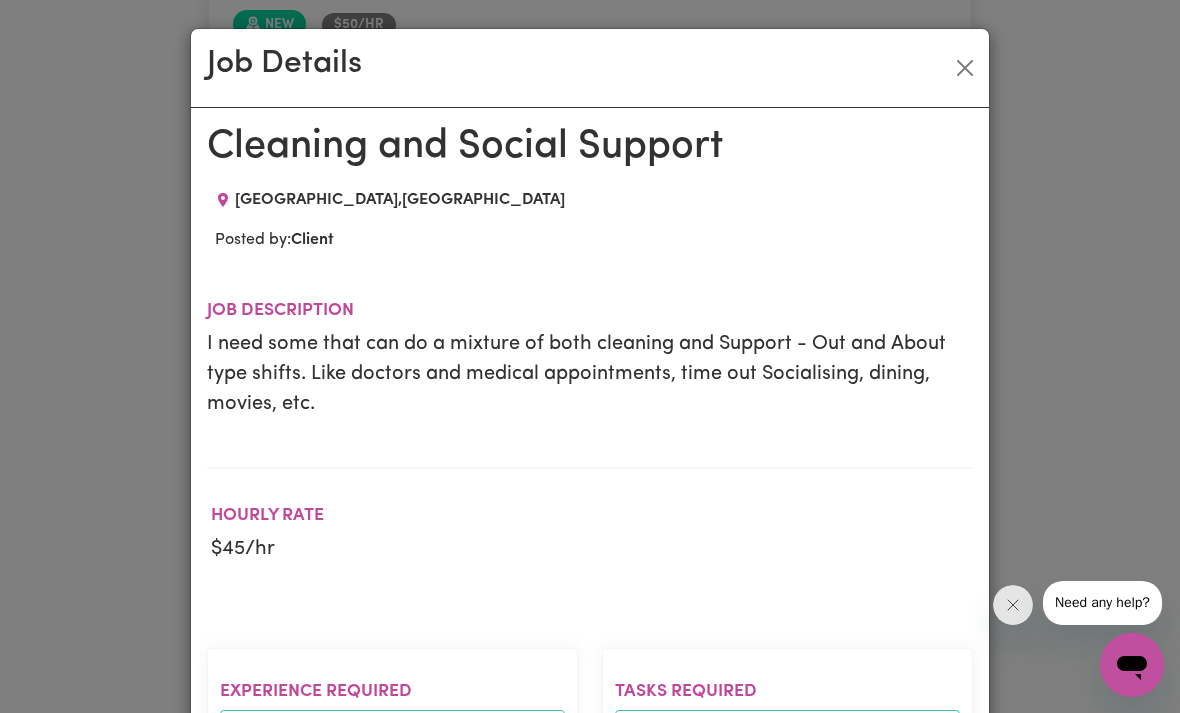 scroll, scrollTop: 0, scrollLeft: 0, axis: both 